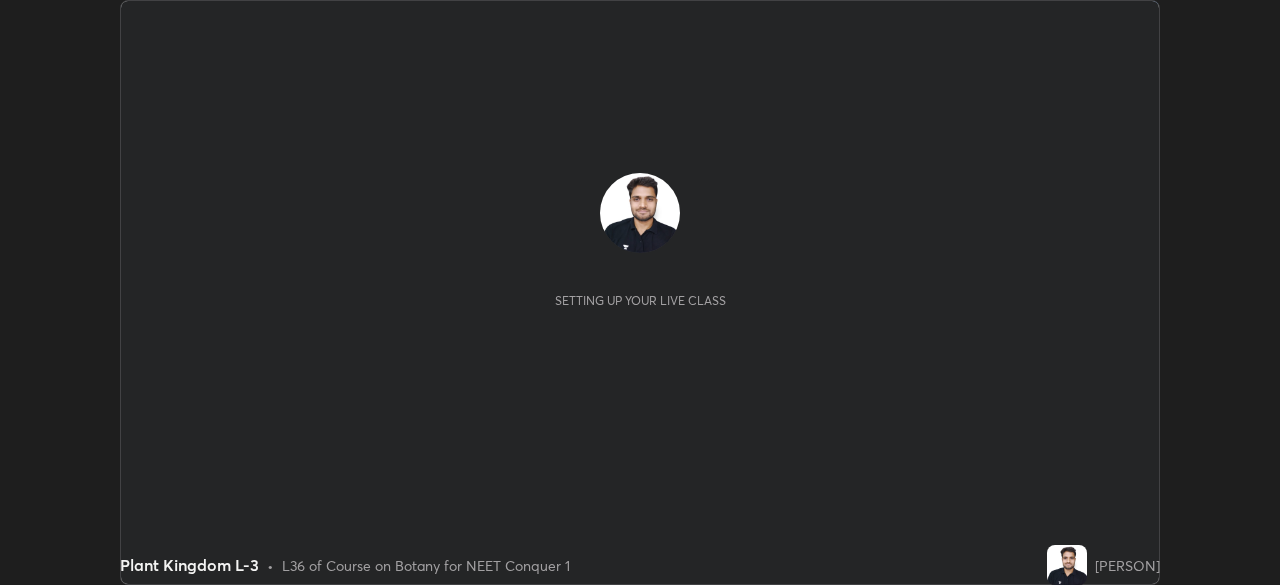 scroll, scrollTop: 0, scrollLeft: 0, axis: both 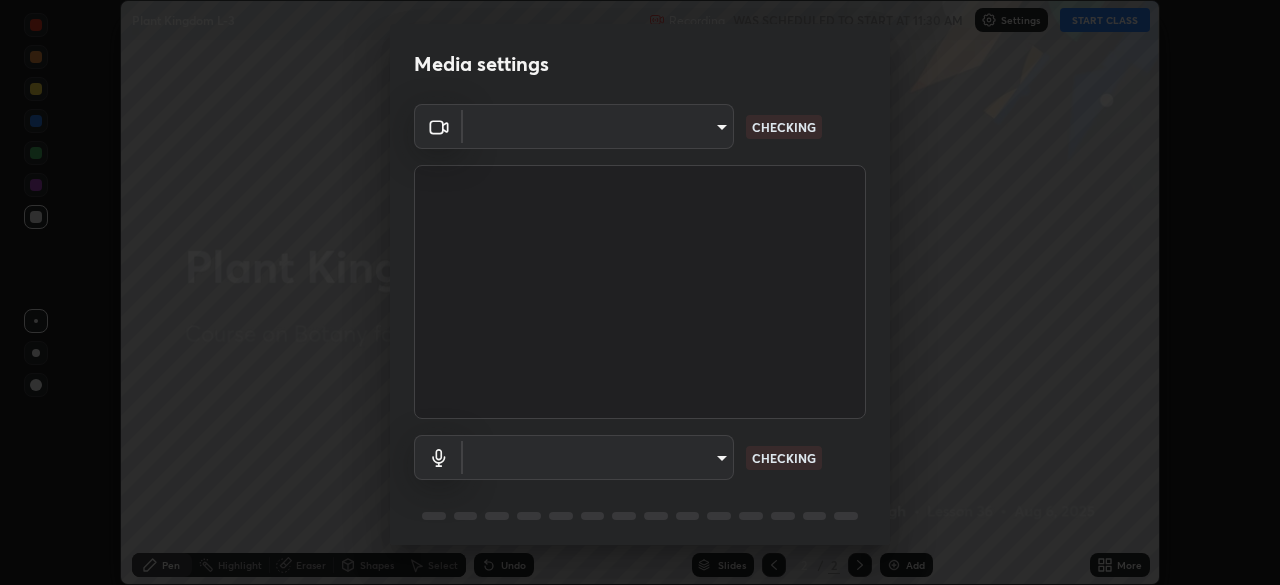 type on "ef407f58ae65e10c1af5a040b6eccf178273e27ca296938399710cc3d85b5032" 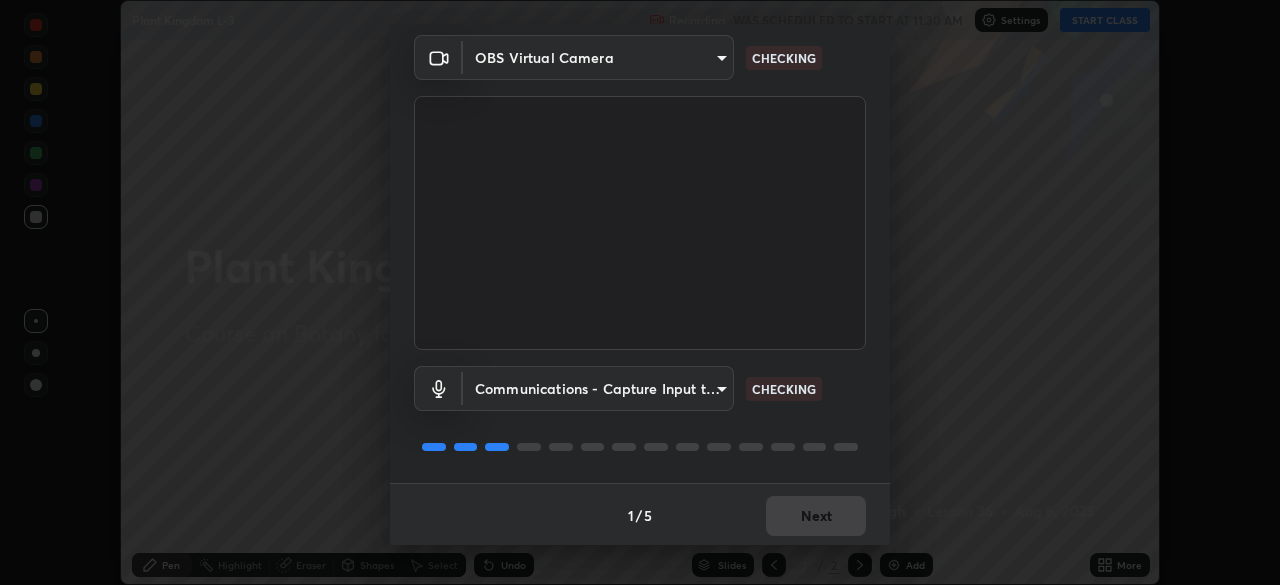 scroll, scrollTop: 71, scrollLeft: 0, axis: vertical 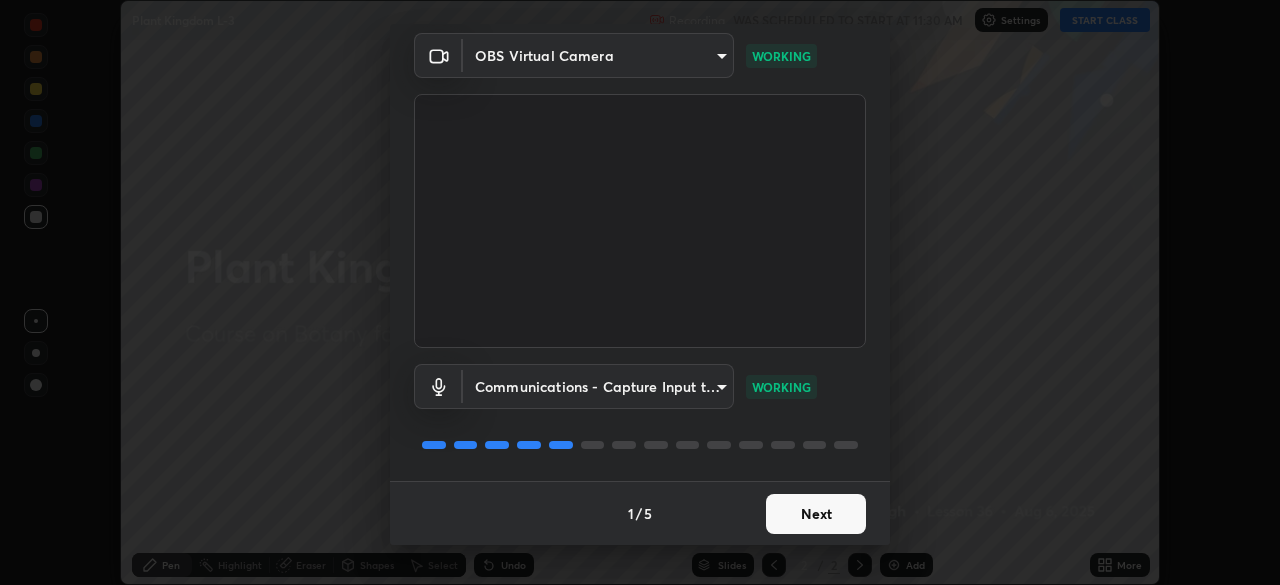 click on "Next" at bounding box center (816, 514) 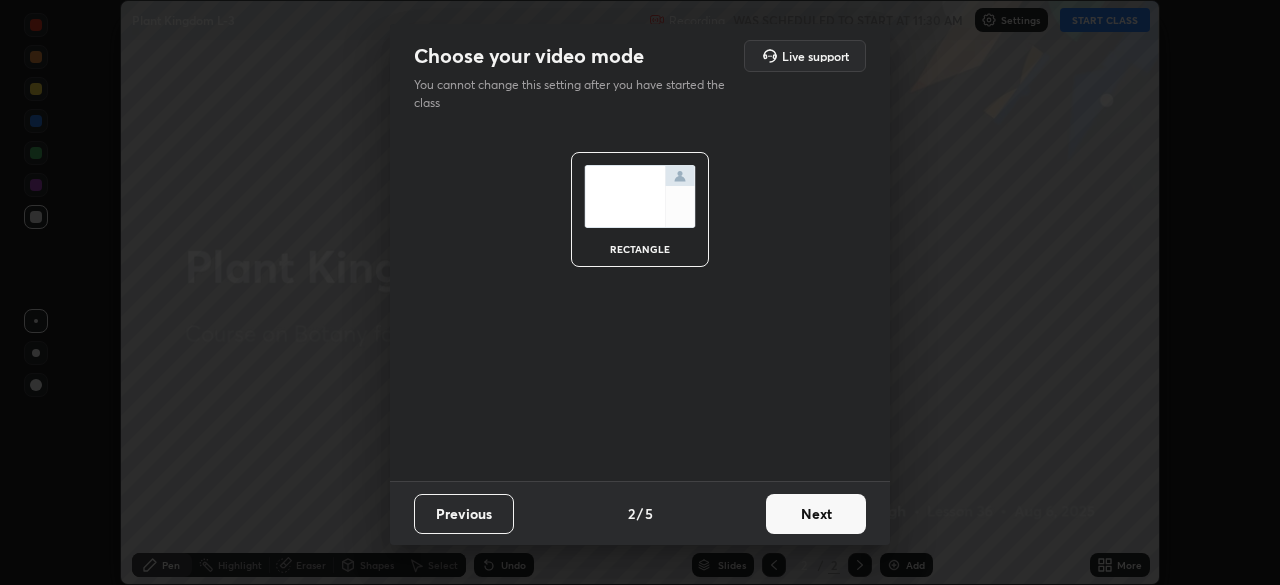 scroll, scrollTop: 0, scrollLeft: 0, axis: both 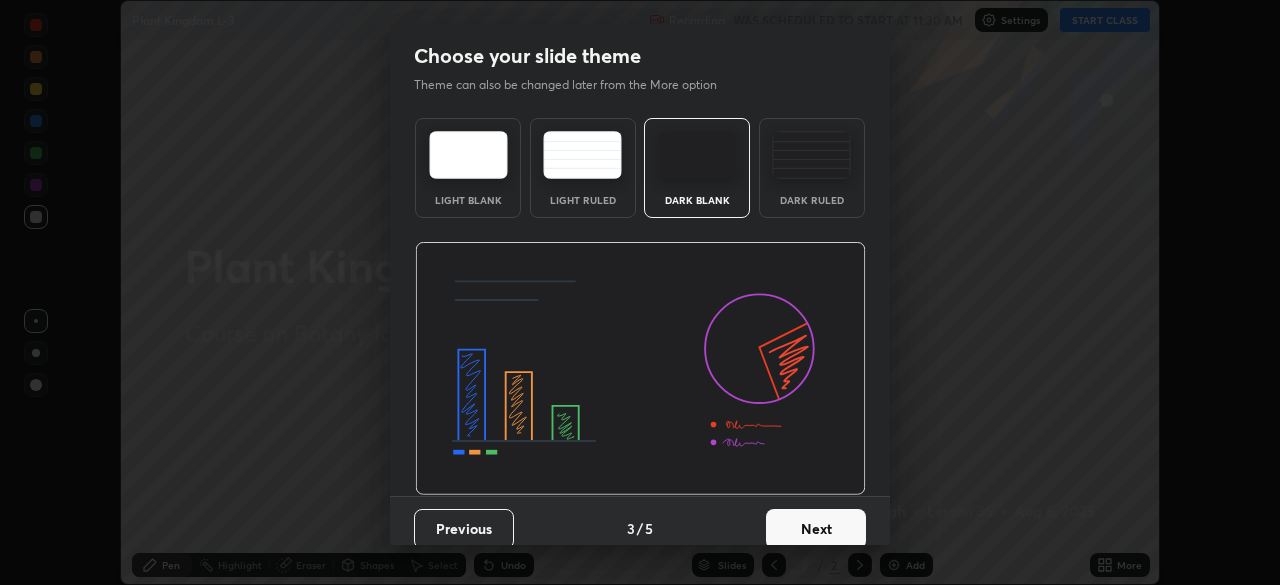 click on "Next" at bounding box center (816, 529) 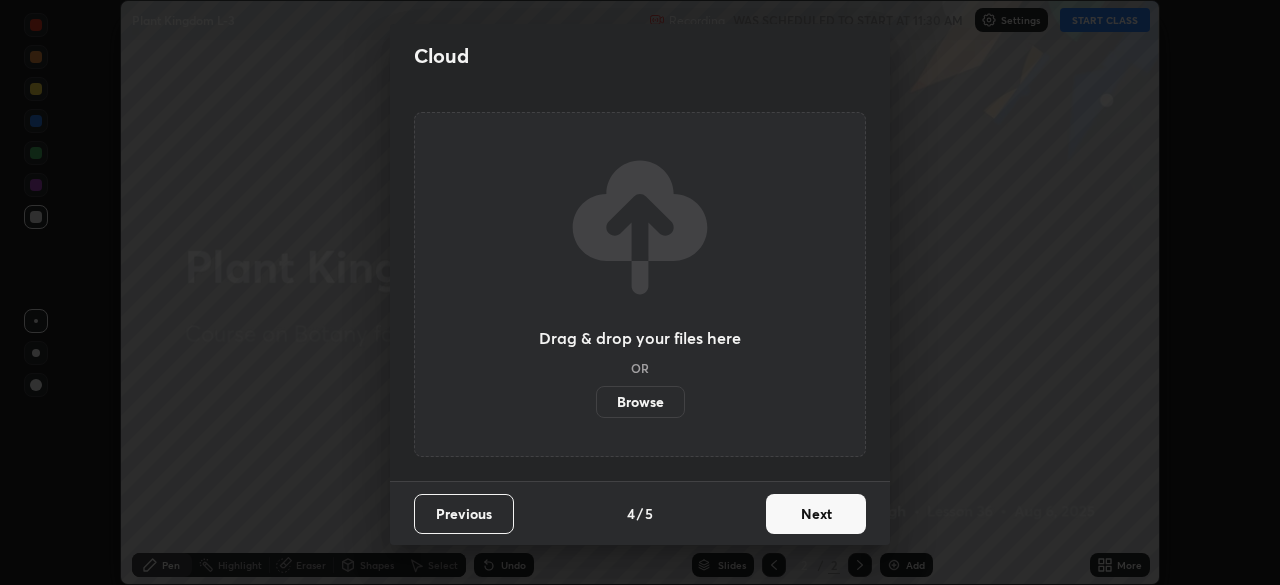 click on "Next" at bounding box center [816, 514] 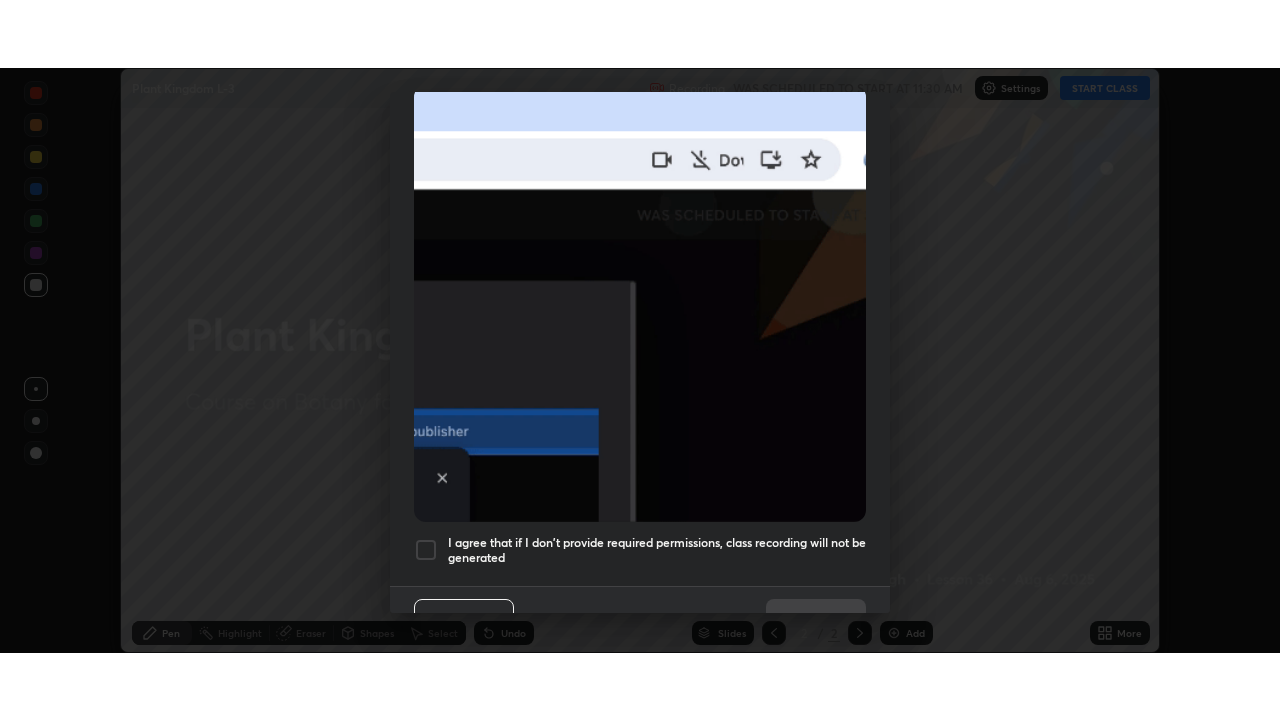 scroll, scrollTop: 479, scrollLeft: 0, axis: vertical 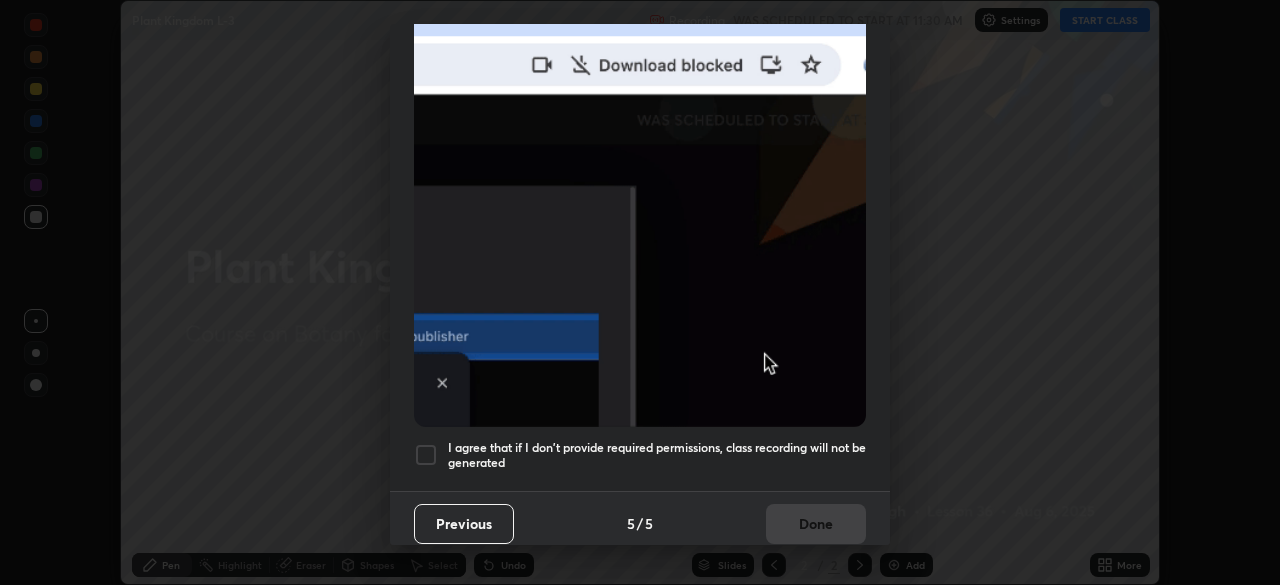 click on "I agree that if I don't provide required permissions, class recording will not be generated" at bounding box center [657, 455] 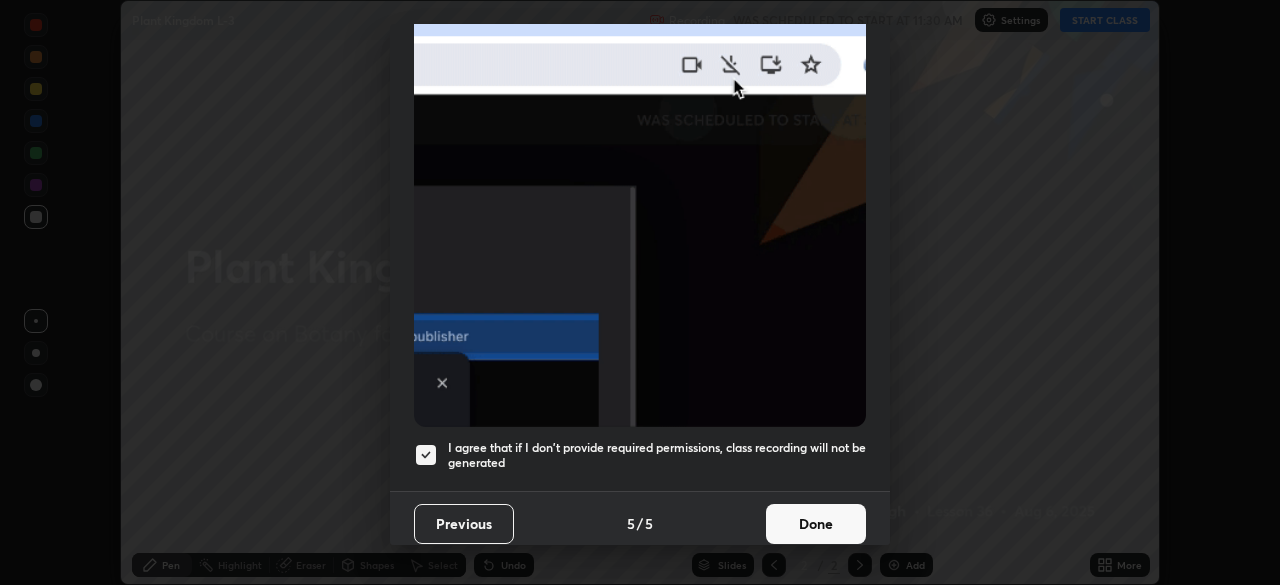 click on "Done" at bounding box center (816, 524) 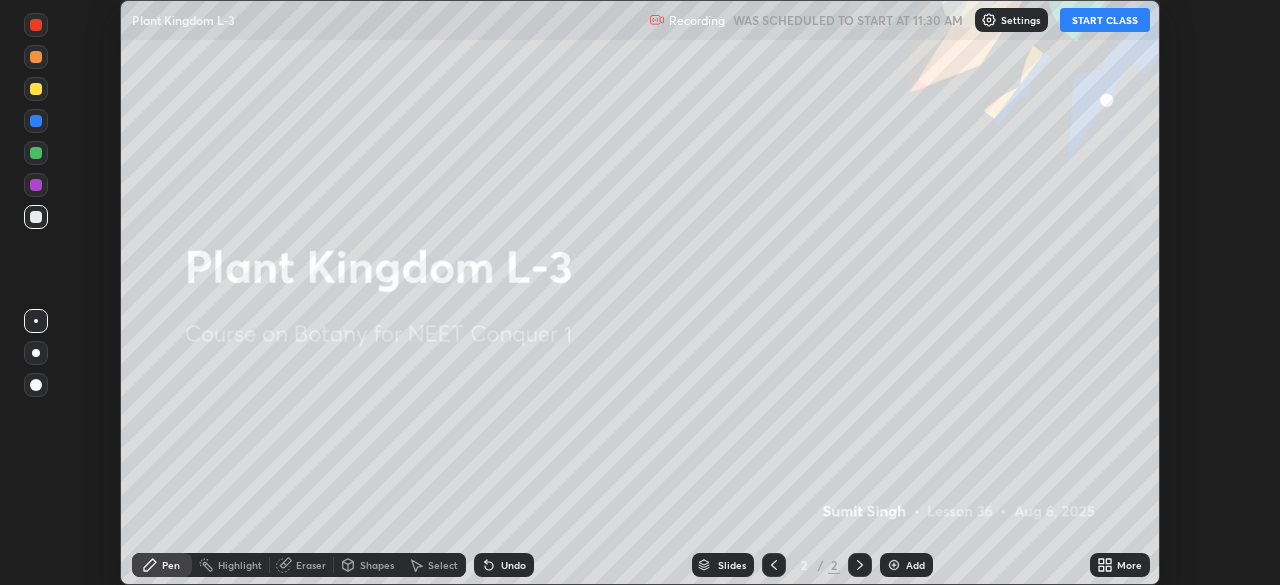 click on "More" at bounding box center [1129, 565] 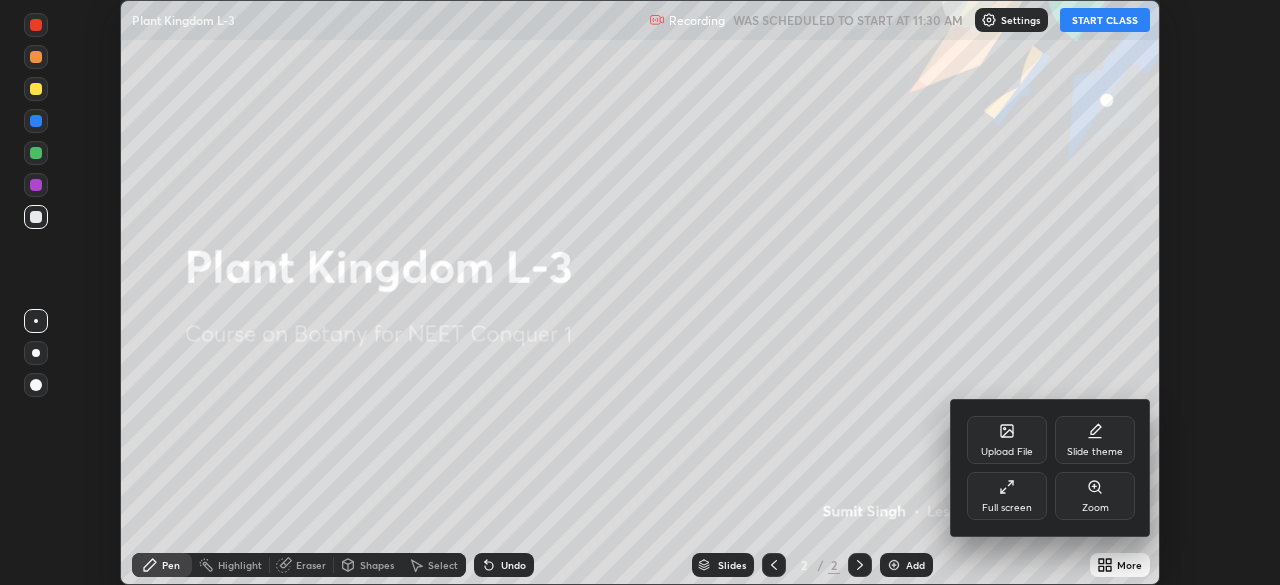 click on "Full screen" at bounding box center [1007, 508] 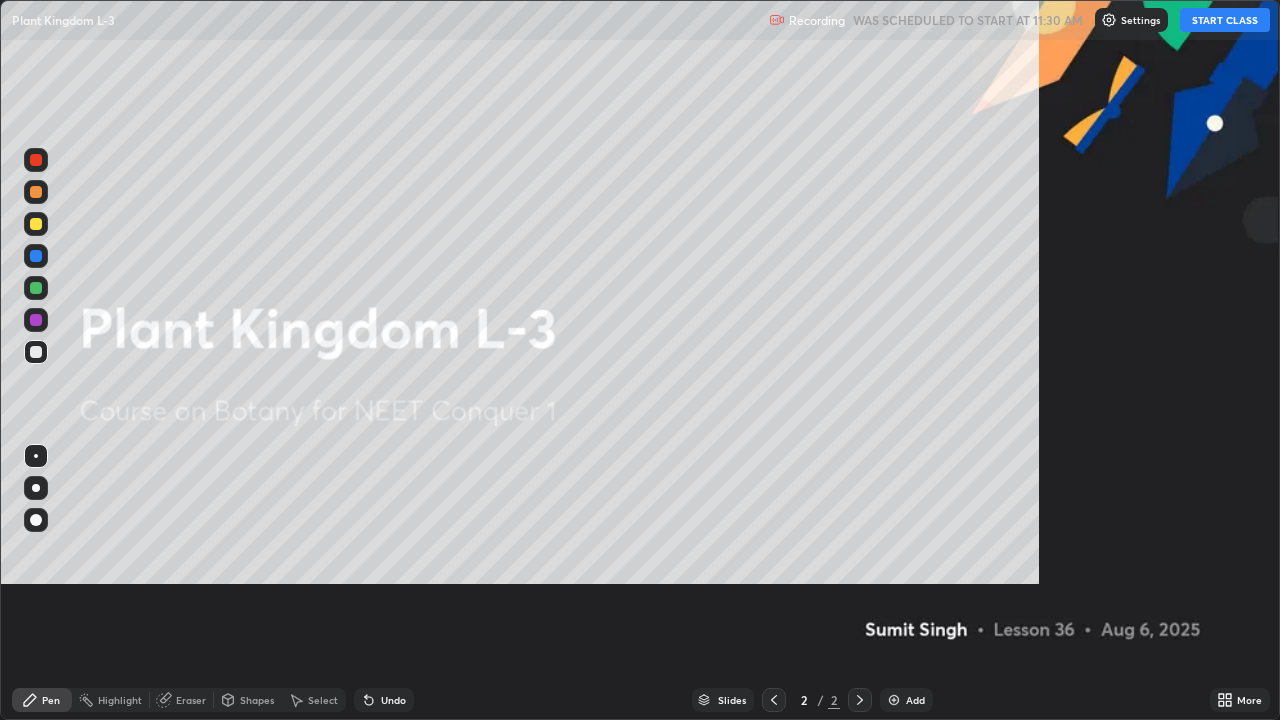 scroll, scrollTop: 99280, scrollLeft: 98720, axis: both 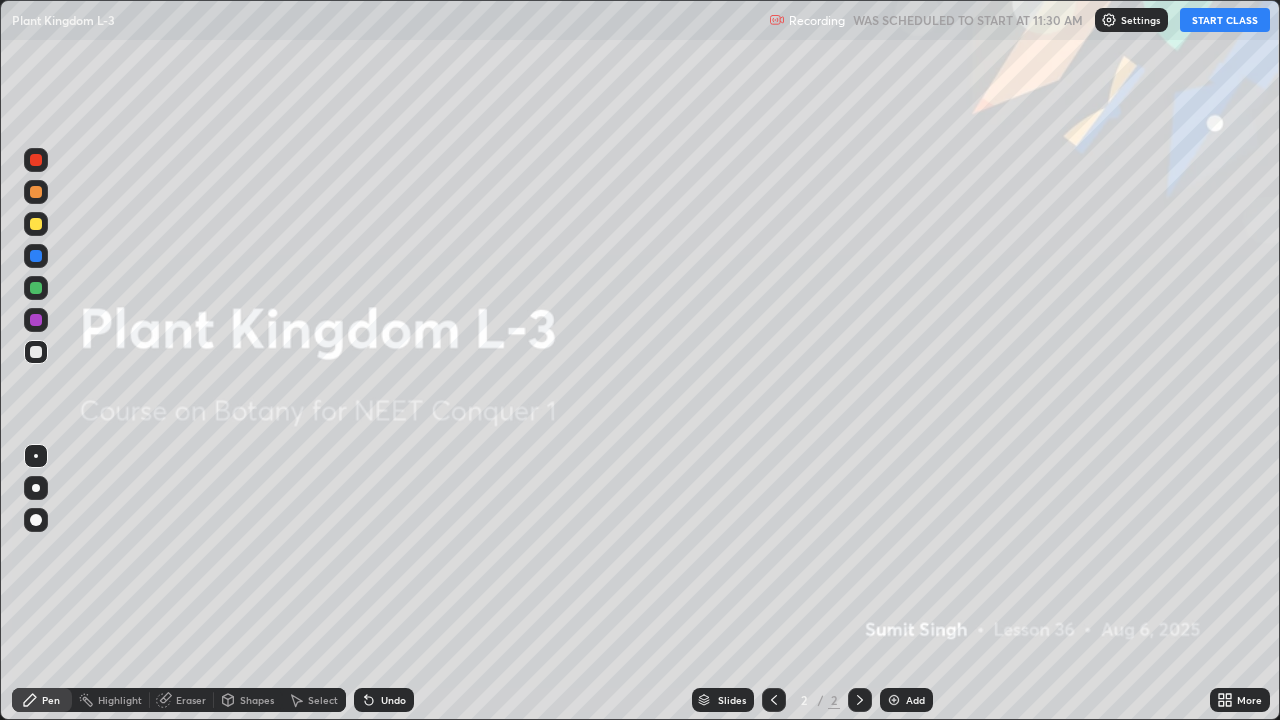 click on "Add" at bounding box center (915, 700) 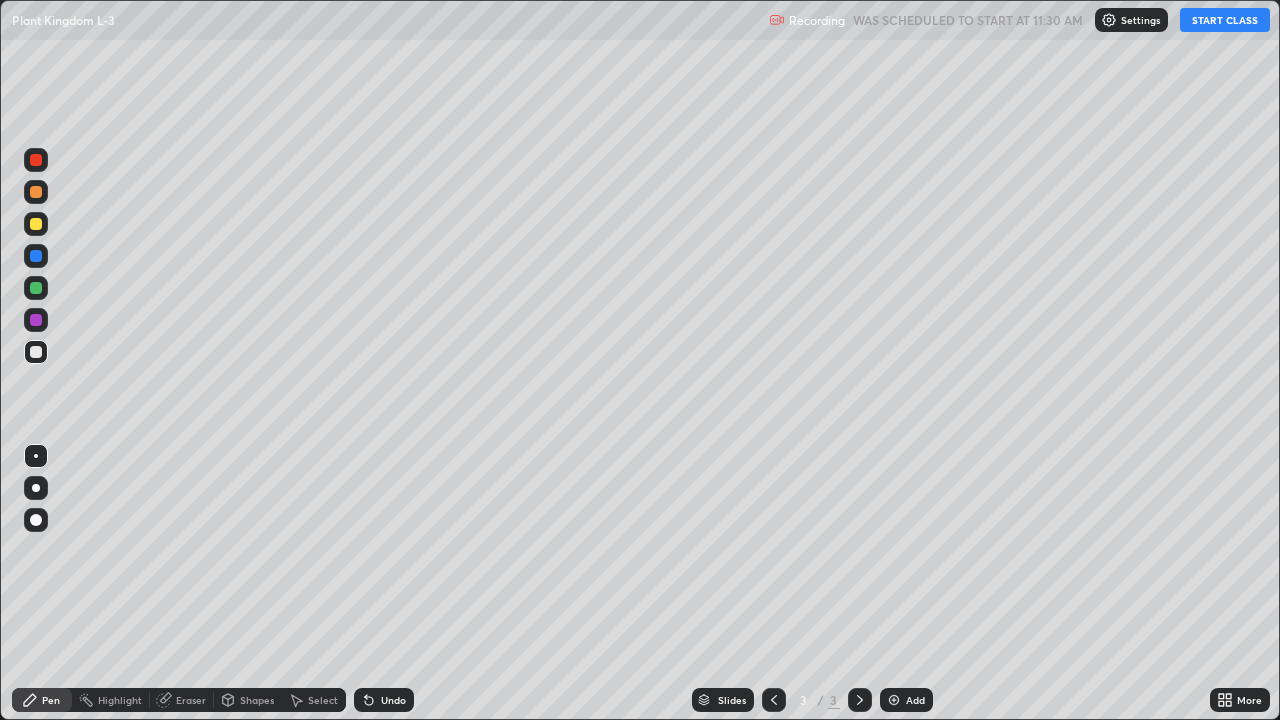 click on "START CLASS" at bounding box center (1225, 20) 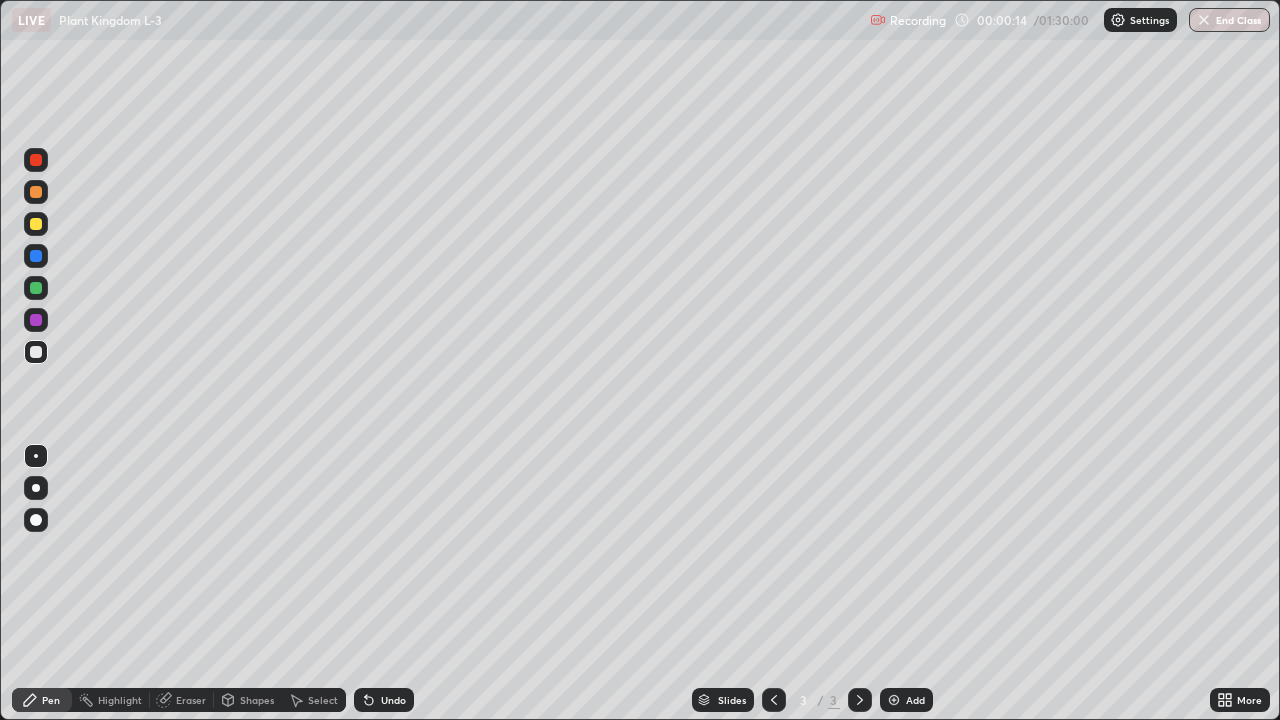 click at bounding box center (36, 160) 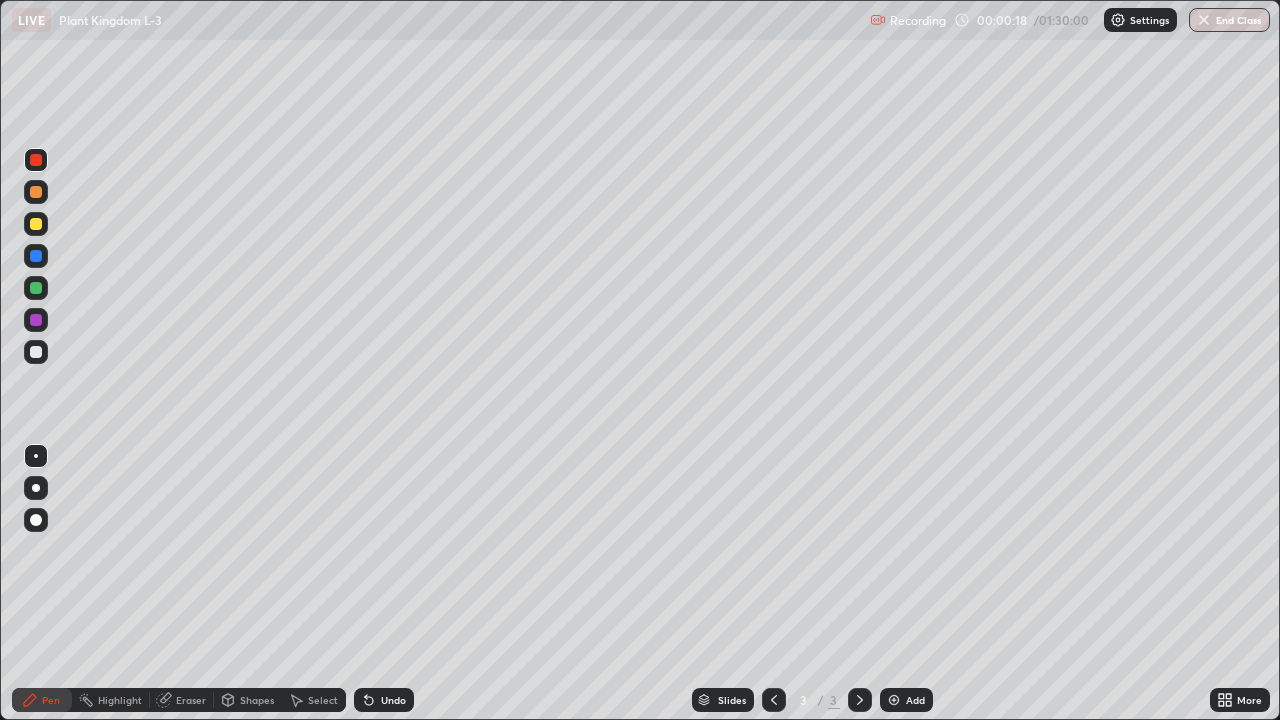 click on "Undo" at bounding box center [384, 700] 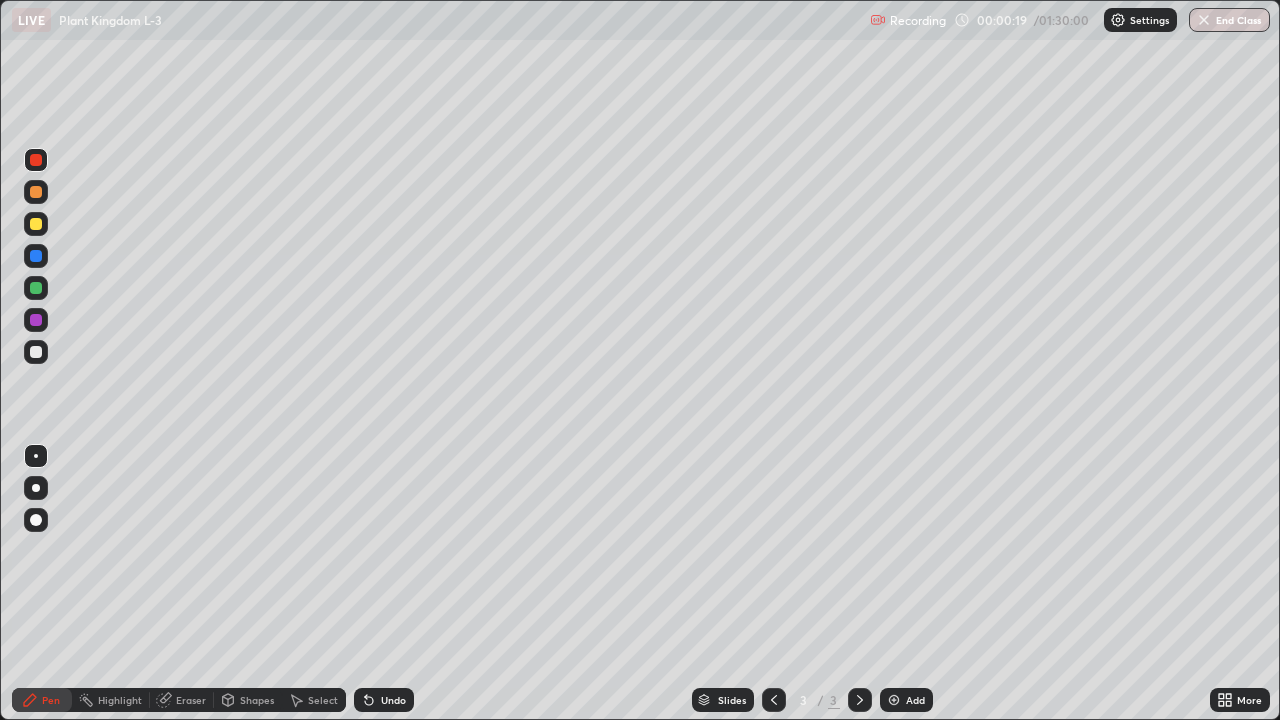 click at bounding box center (36, 488) 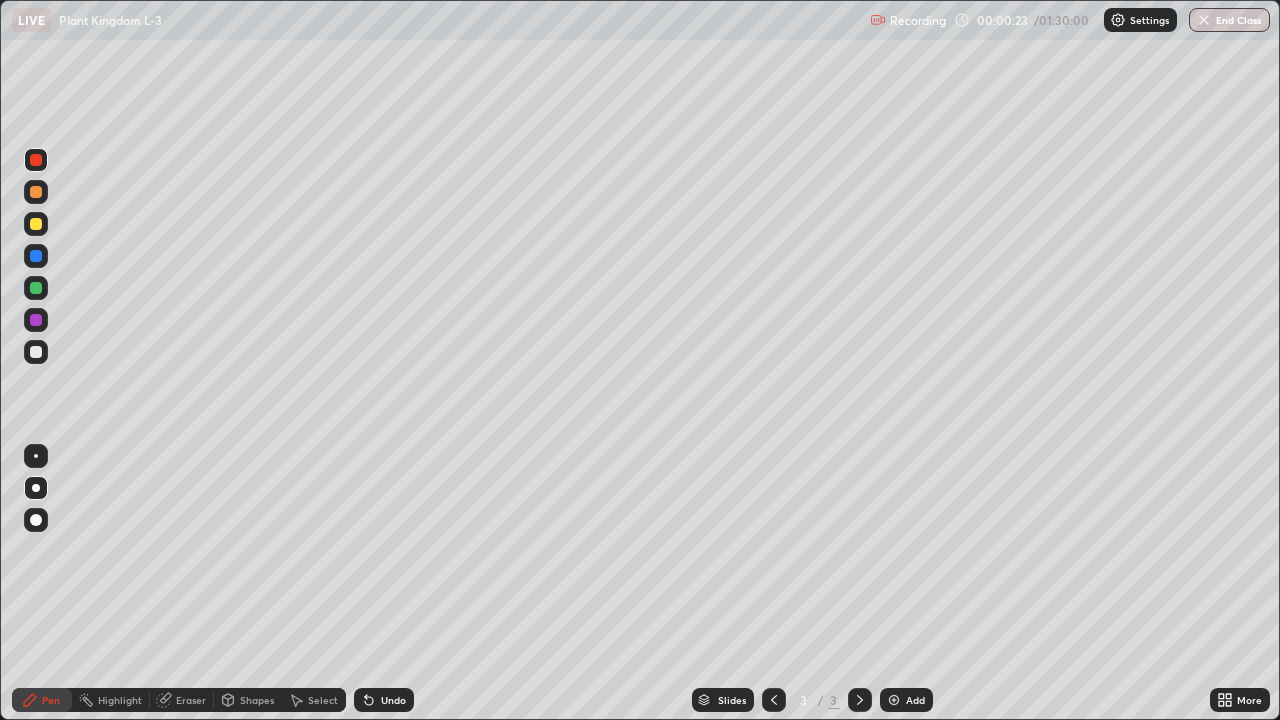click at bounding box center (36, 352) 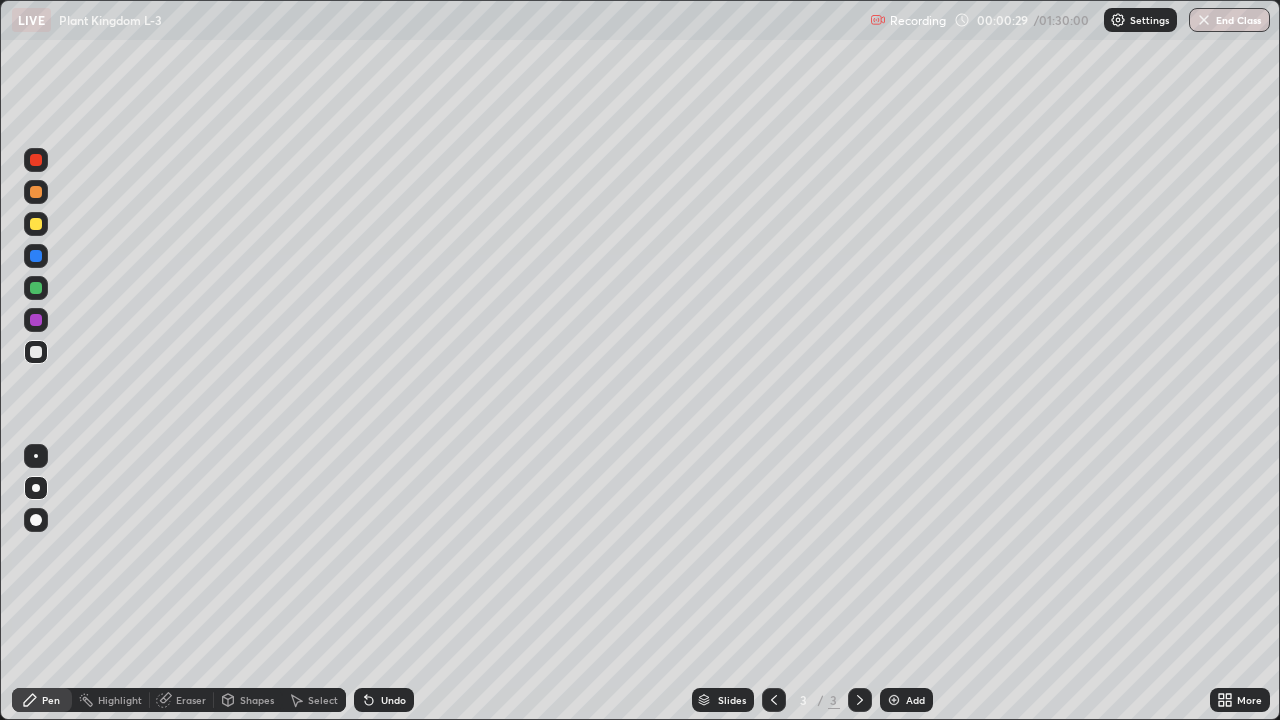 click at bounding box center (36, 160) 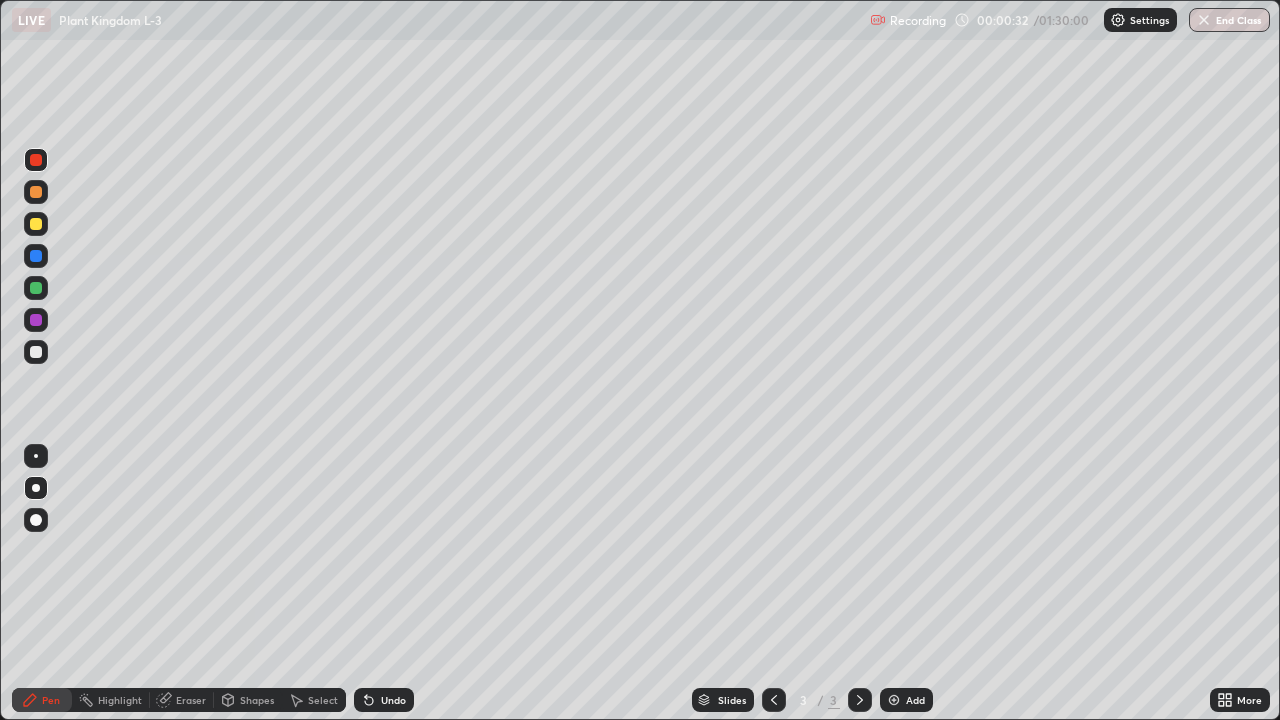 click at bounding box center (36, 224) 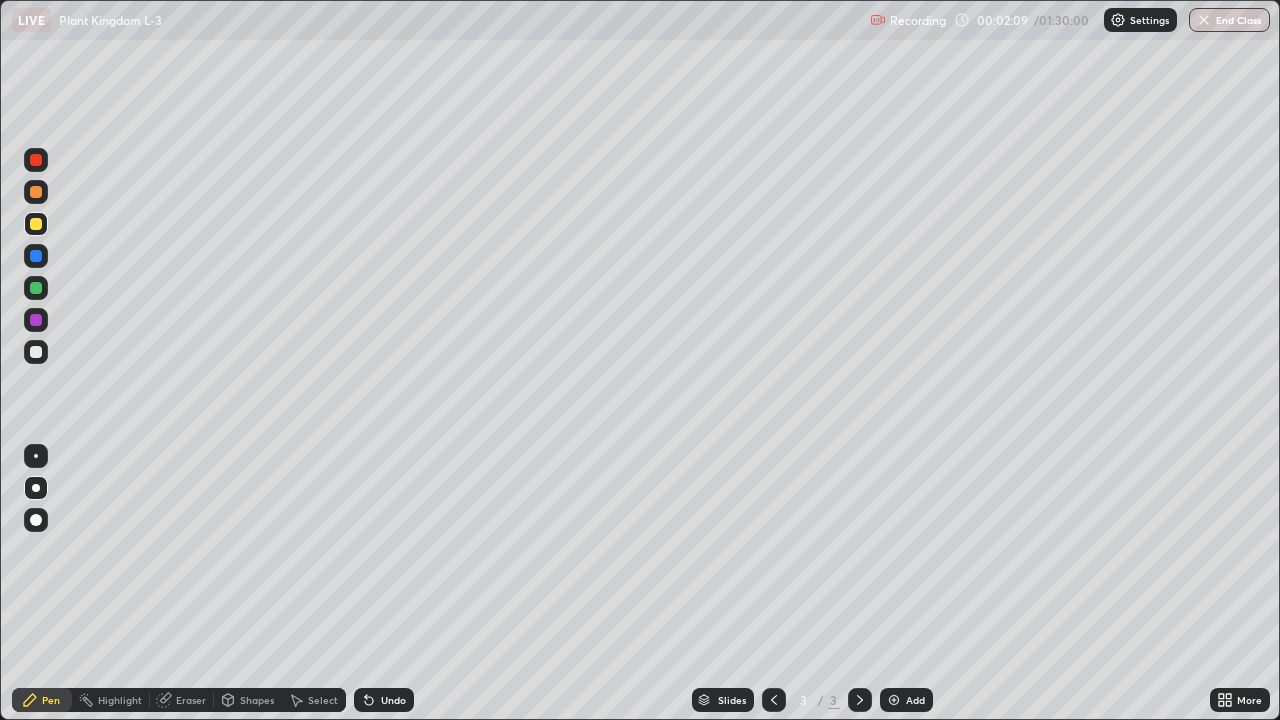 click at bounding box center (36, 288) 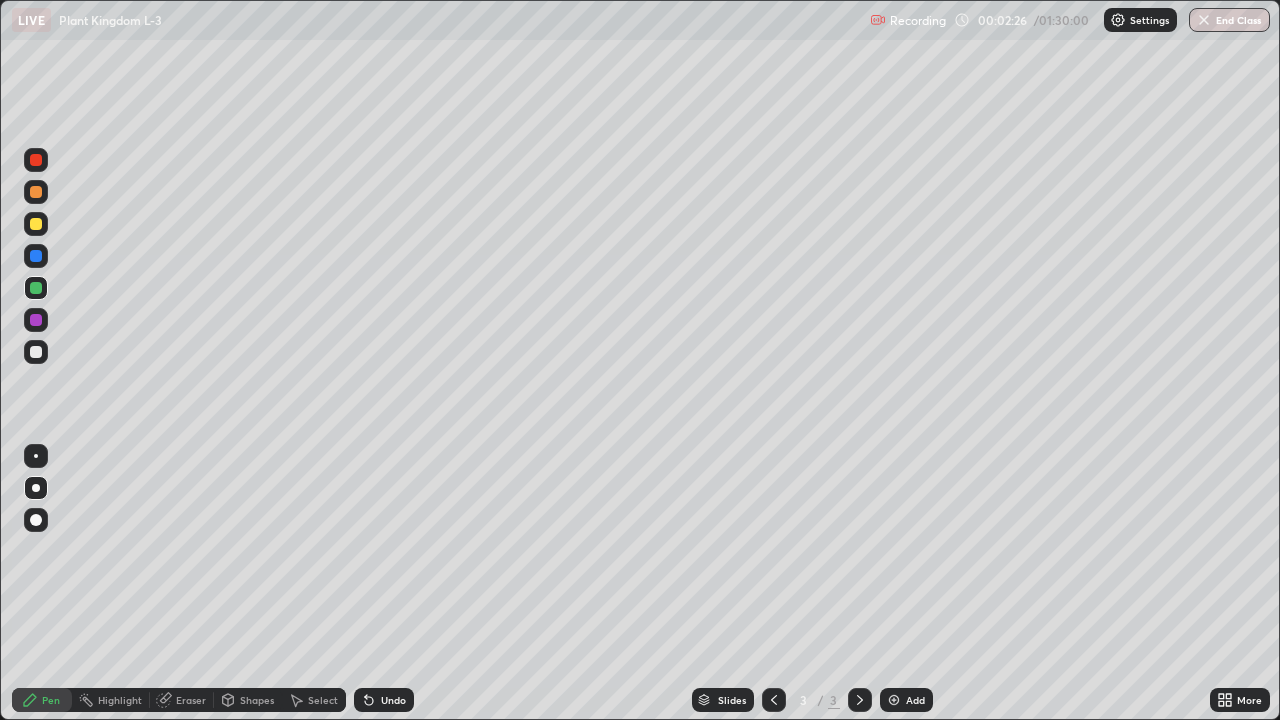 click at bounding box center (36, 352) 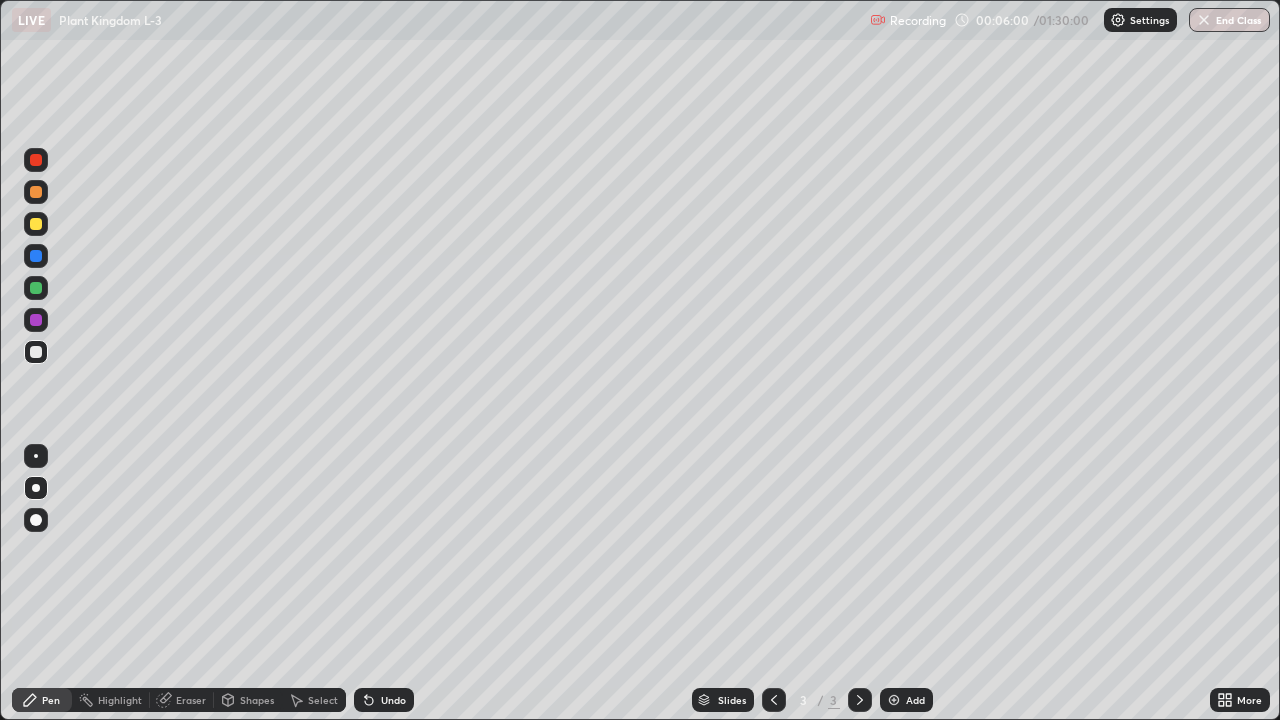 click on "Undo" at bounding box center [393, 700] 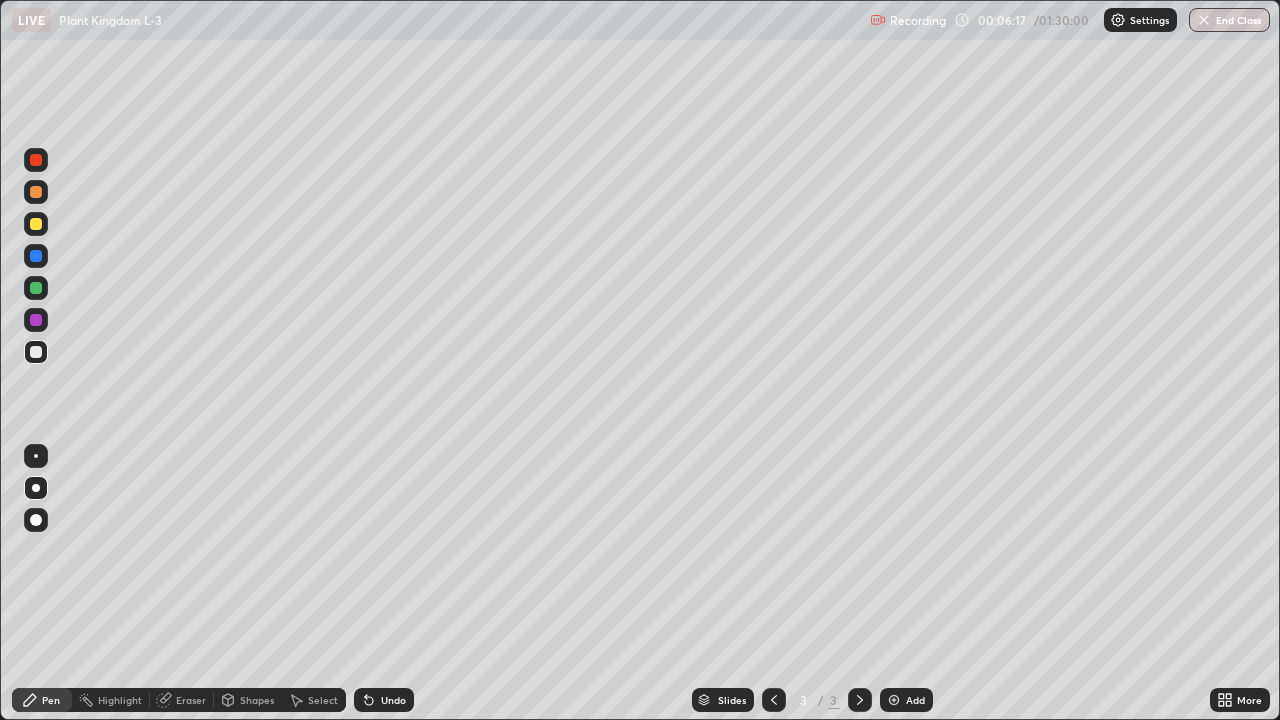 click on "Undo" at bounding box center (393, 700) 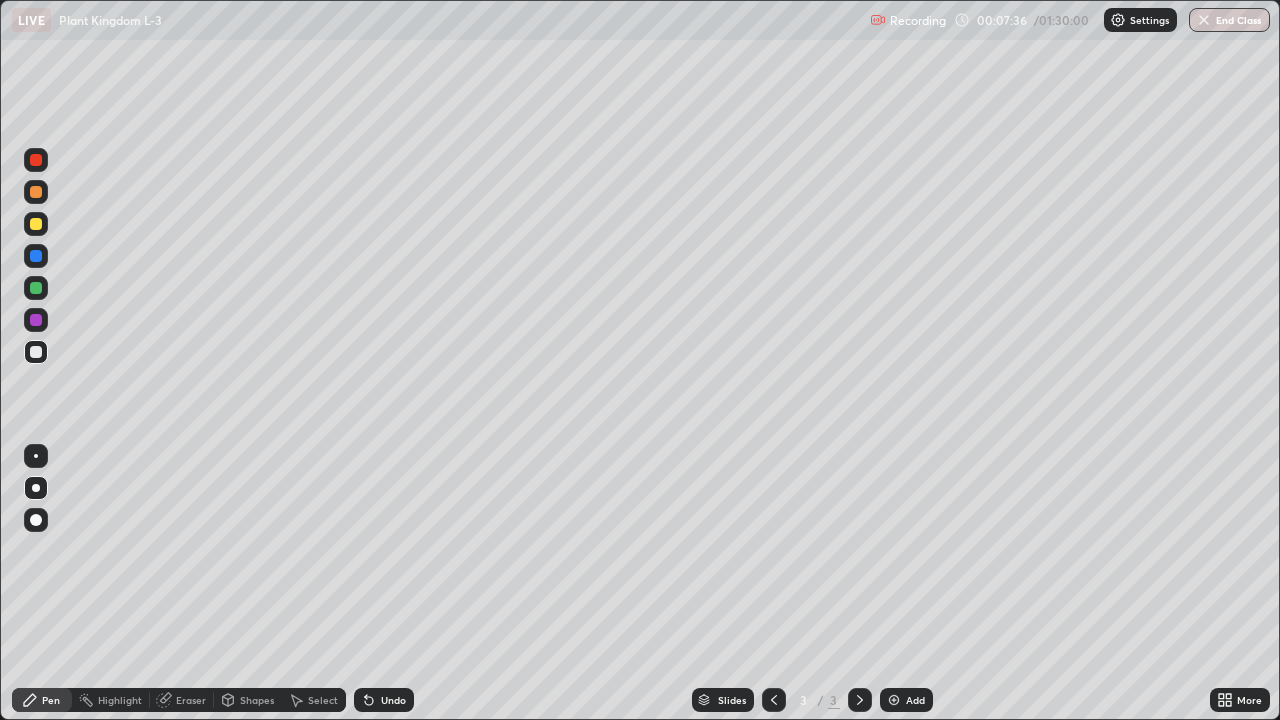 click on "Undo" at bounding box center [393, 700] 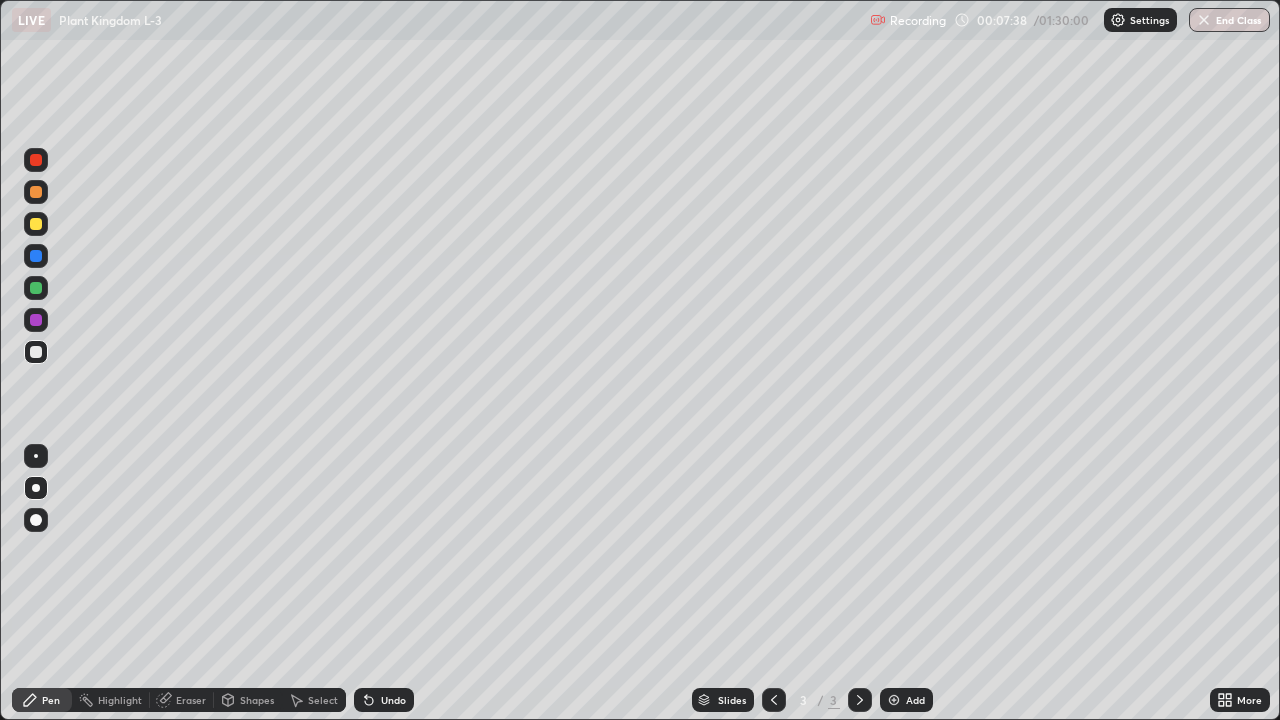 click on "Undo" at bounding box center (393, 700) 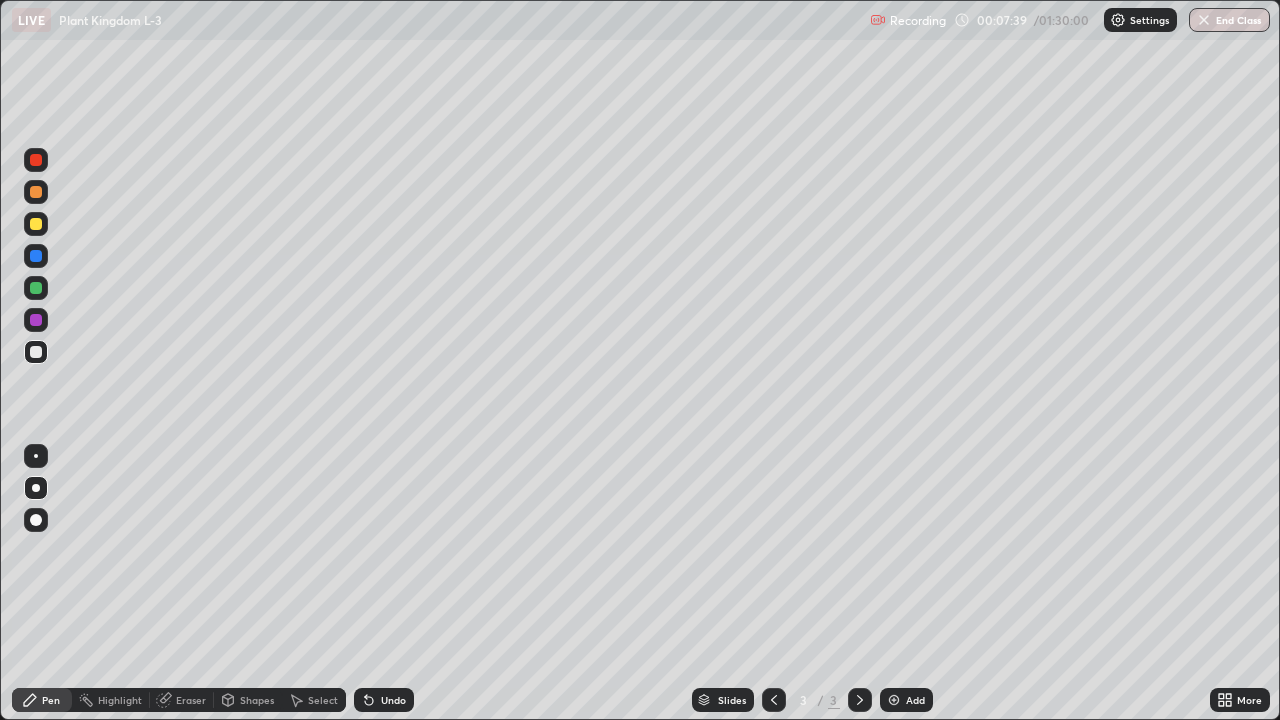 click on "Undo" at bounding box center [393, 700] 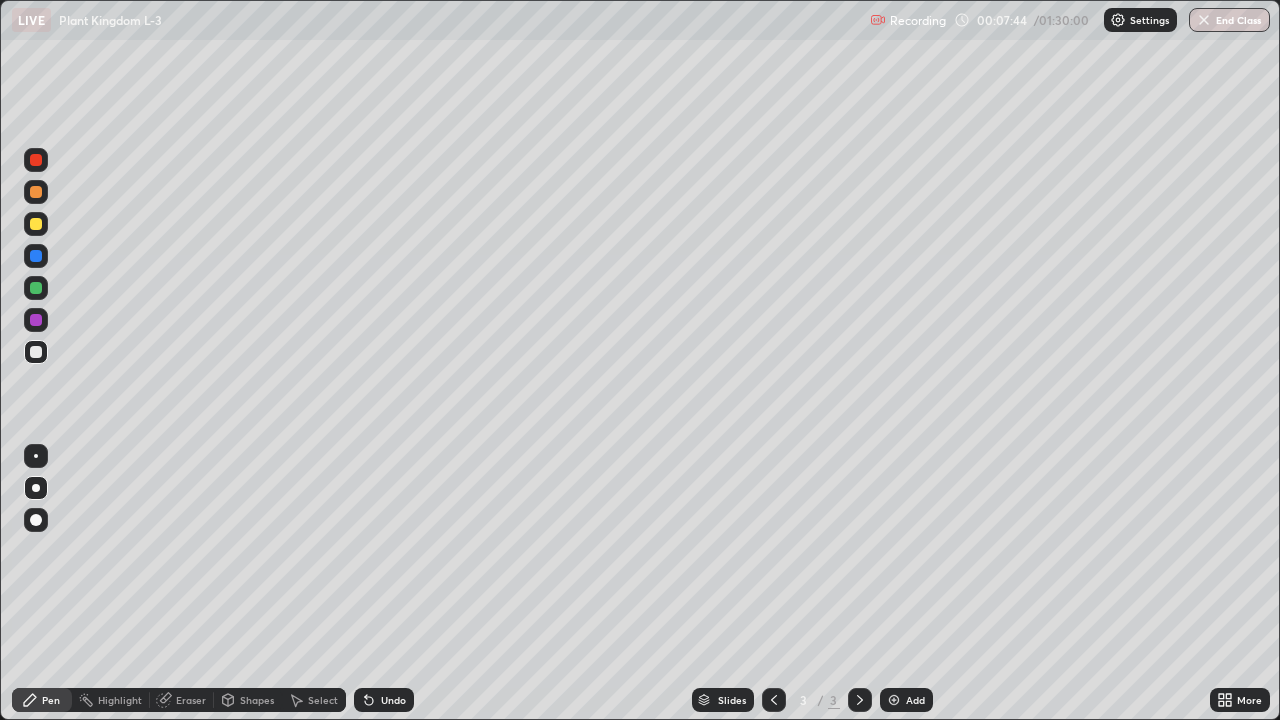 click on "Undo" at bounding box center (393, 700) 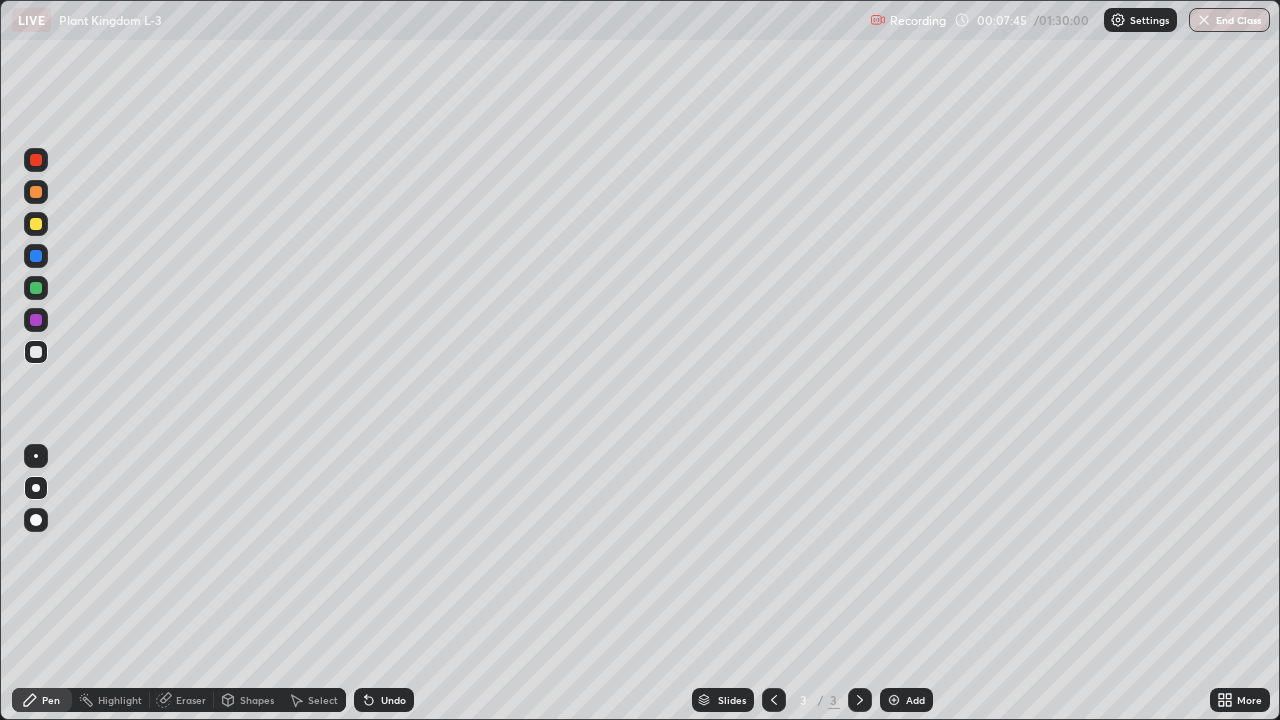 click on "Undo" at bounding box center [384, 700] 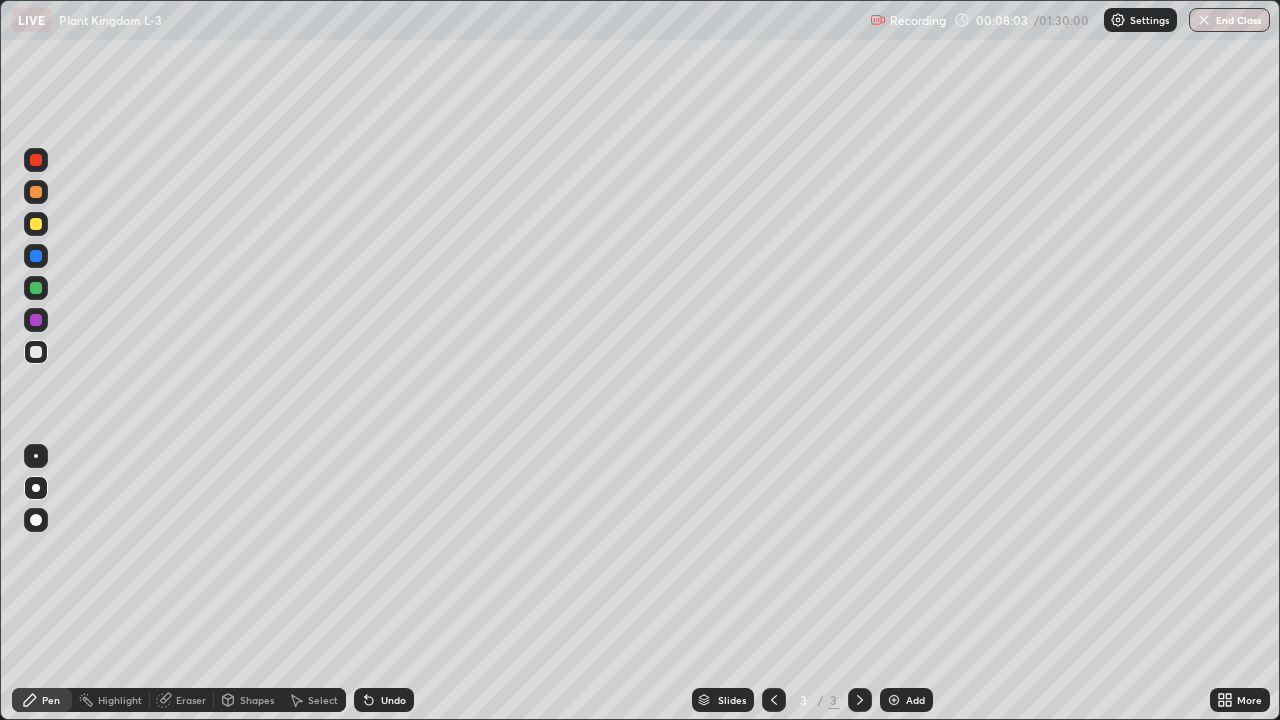 click on "Add" at bounding box center (906, 700) 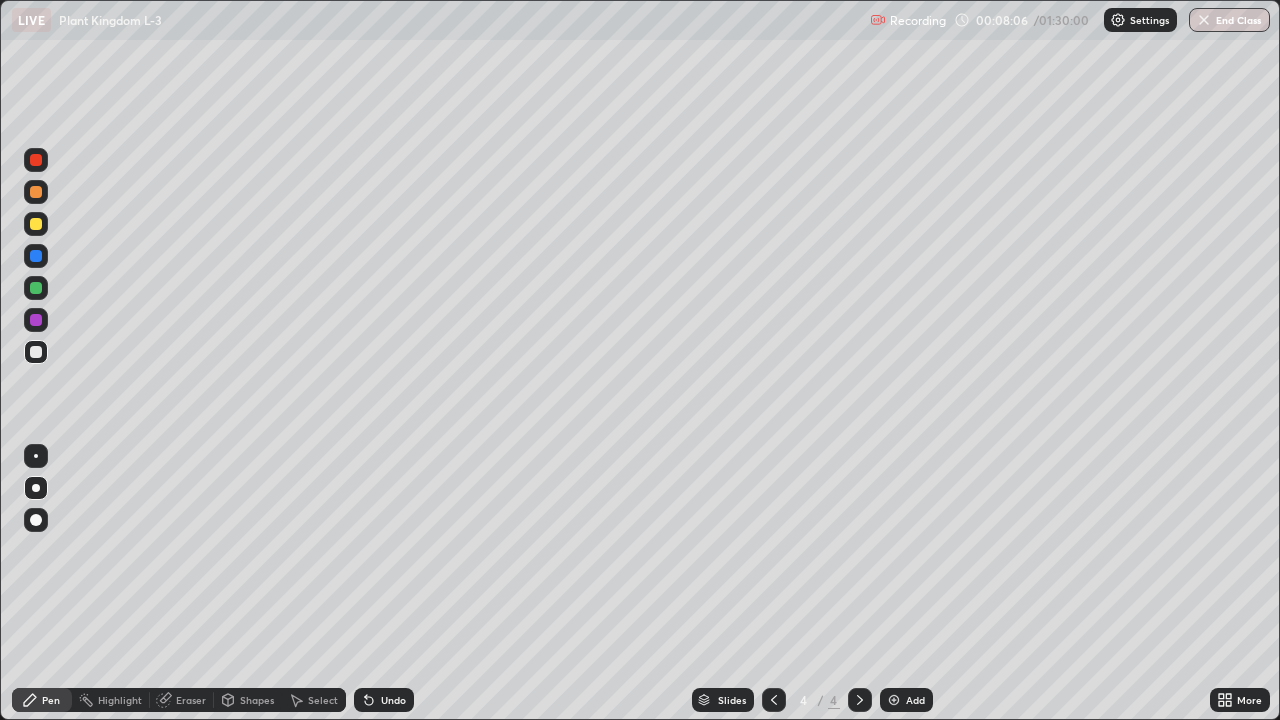 click at bounding box center [36, 288] 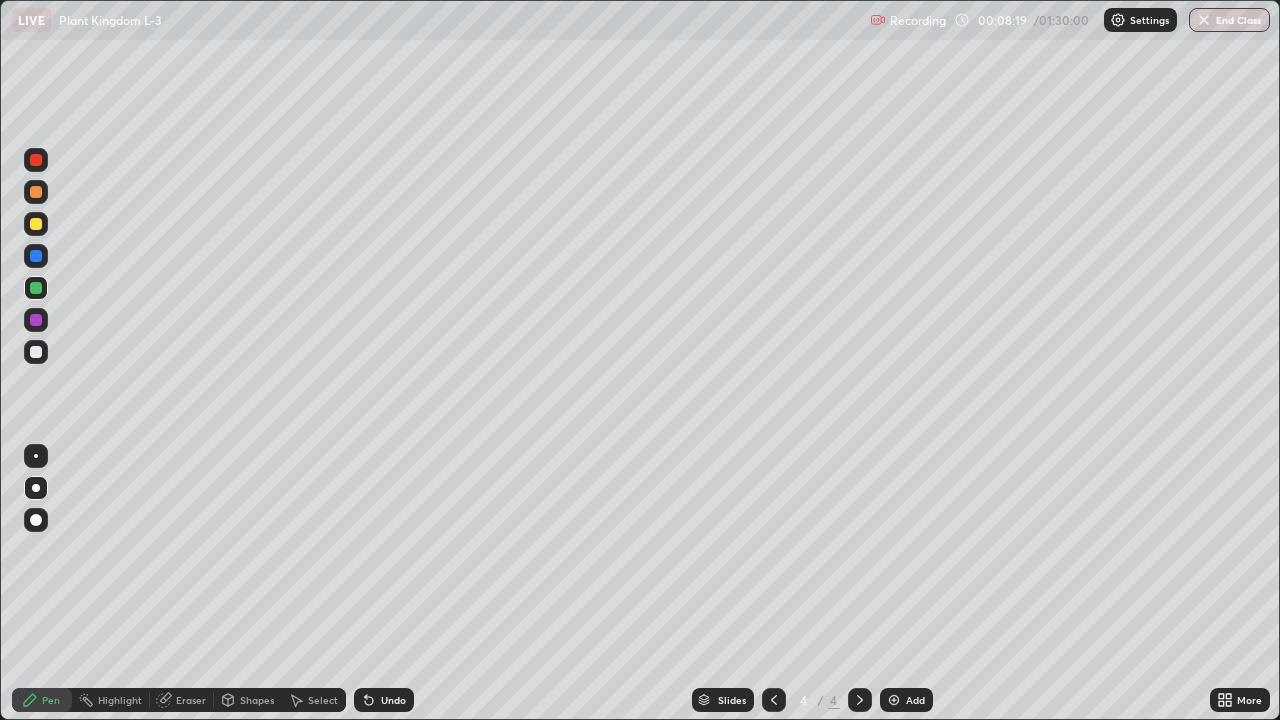 click at bounding box center (36, 224) 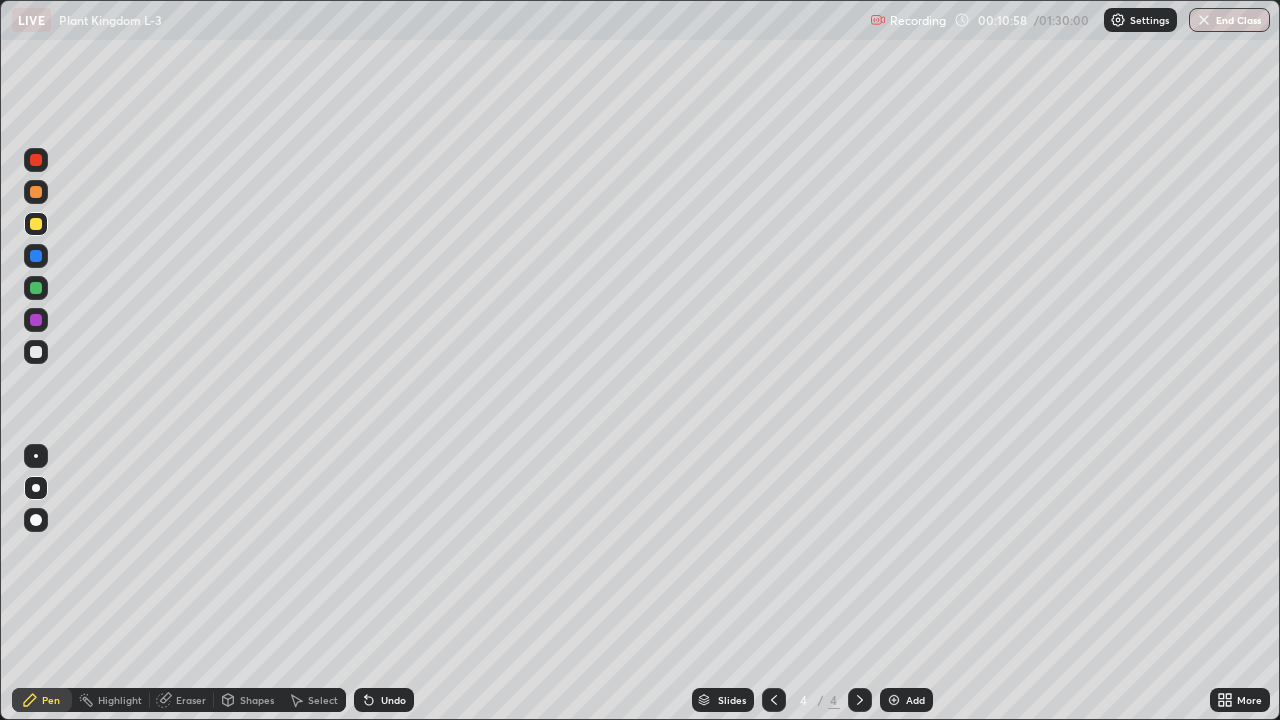 click on "Undo" at bounding box center [393, 700] 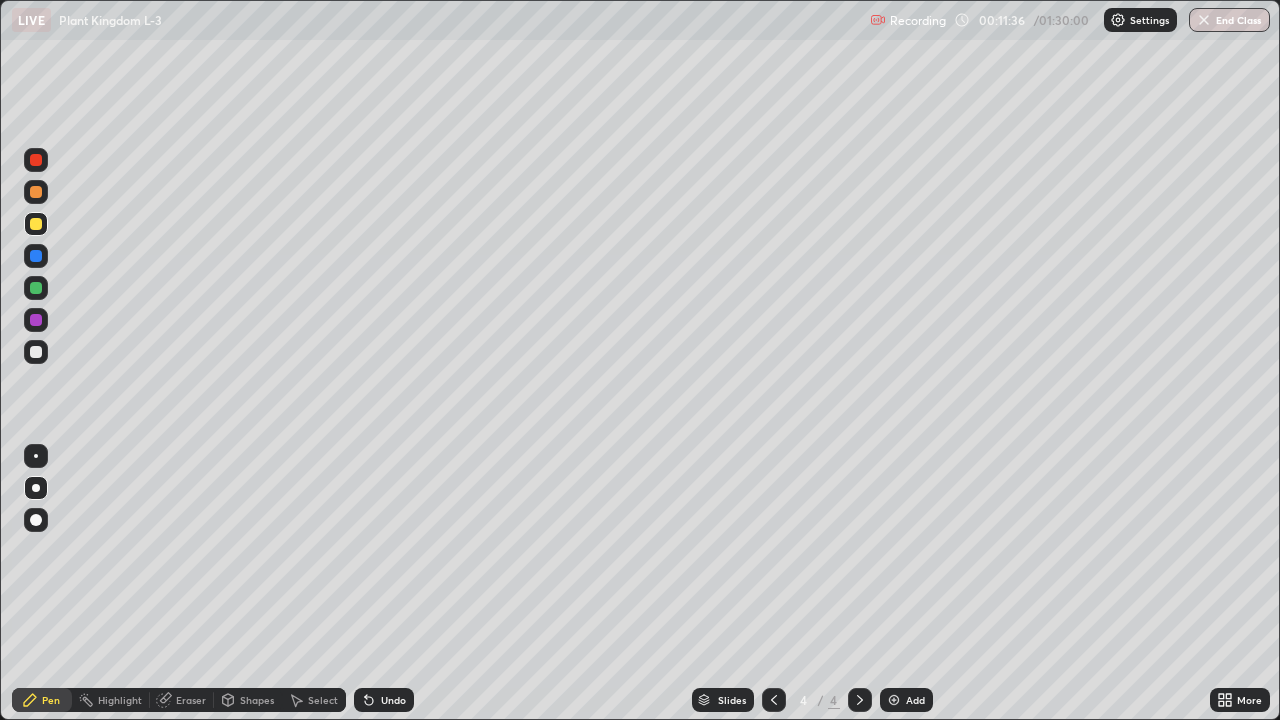 click 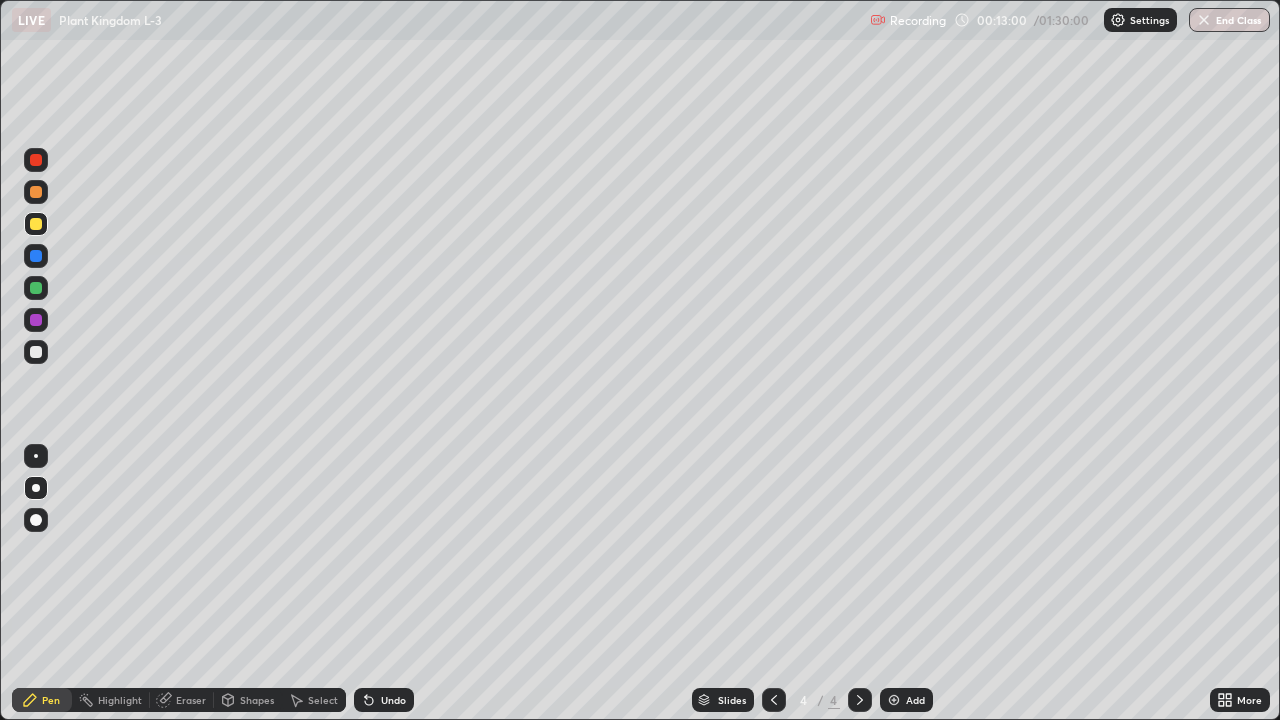 click on "Undo" at bounding box center [393, 700] 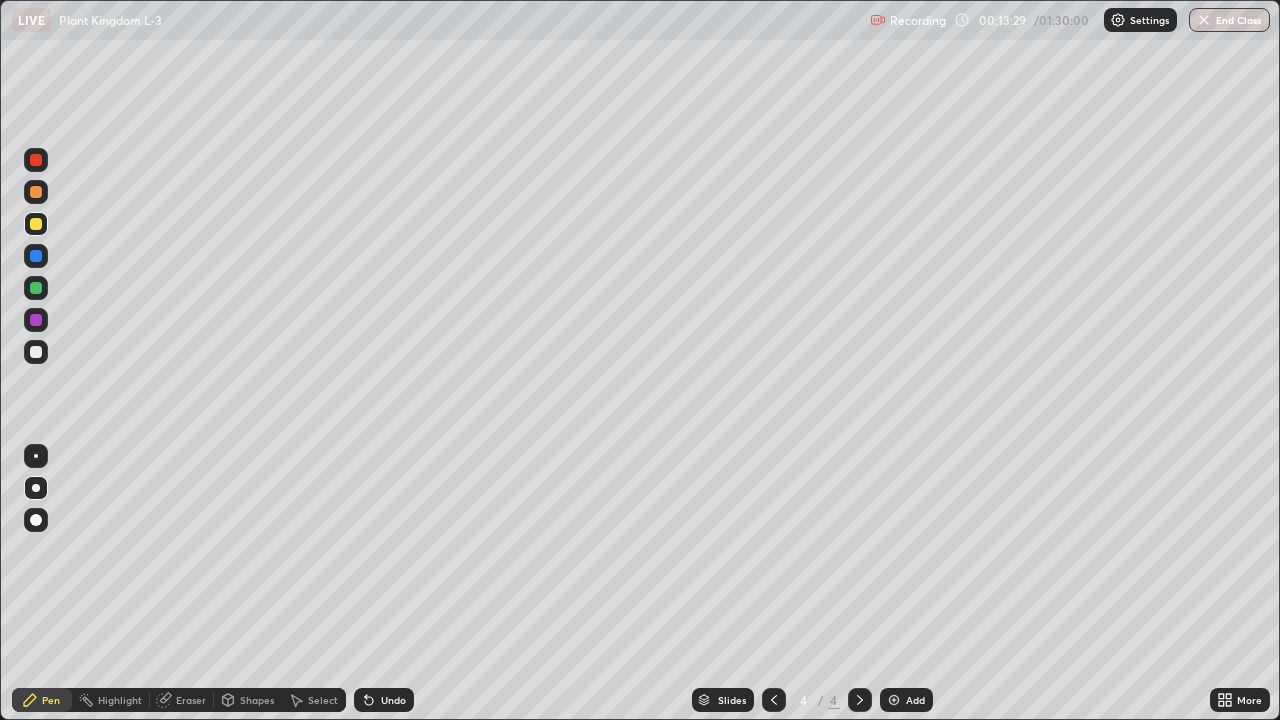 click at bounding box center [36, 288] 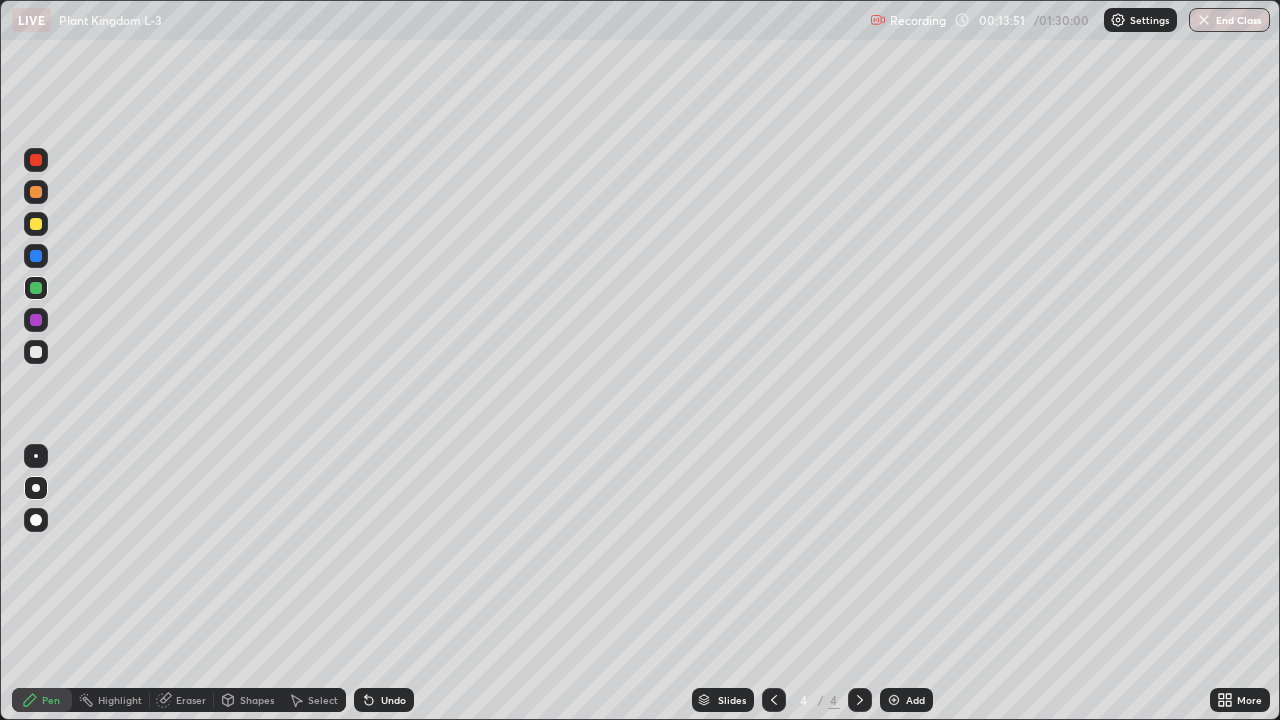 click at bounding box center (36, 224) 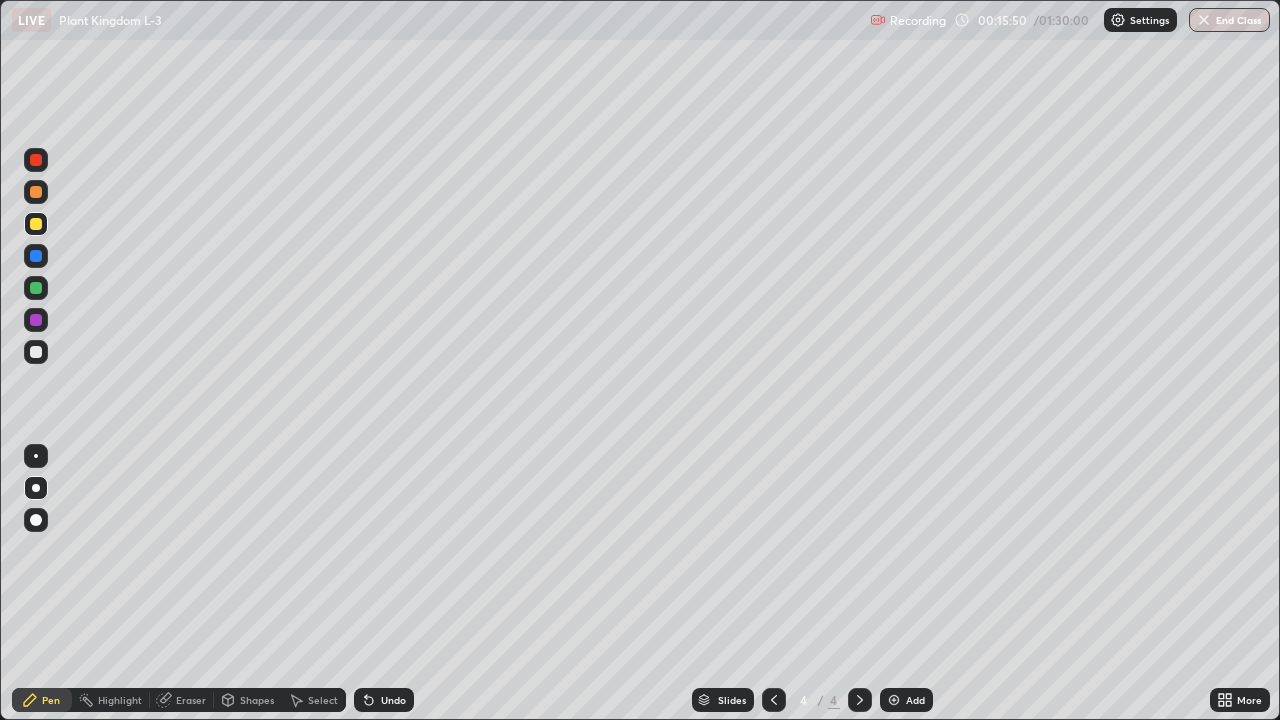 click at bounding box center (36, 288) 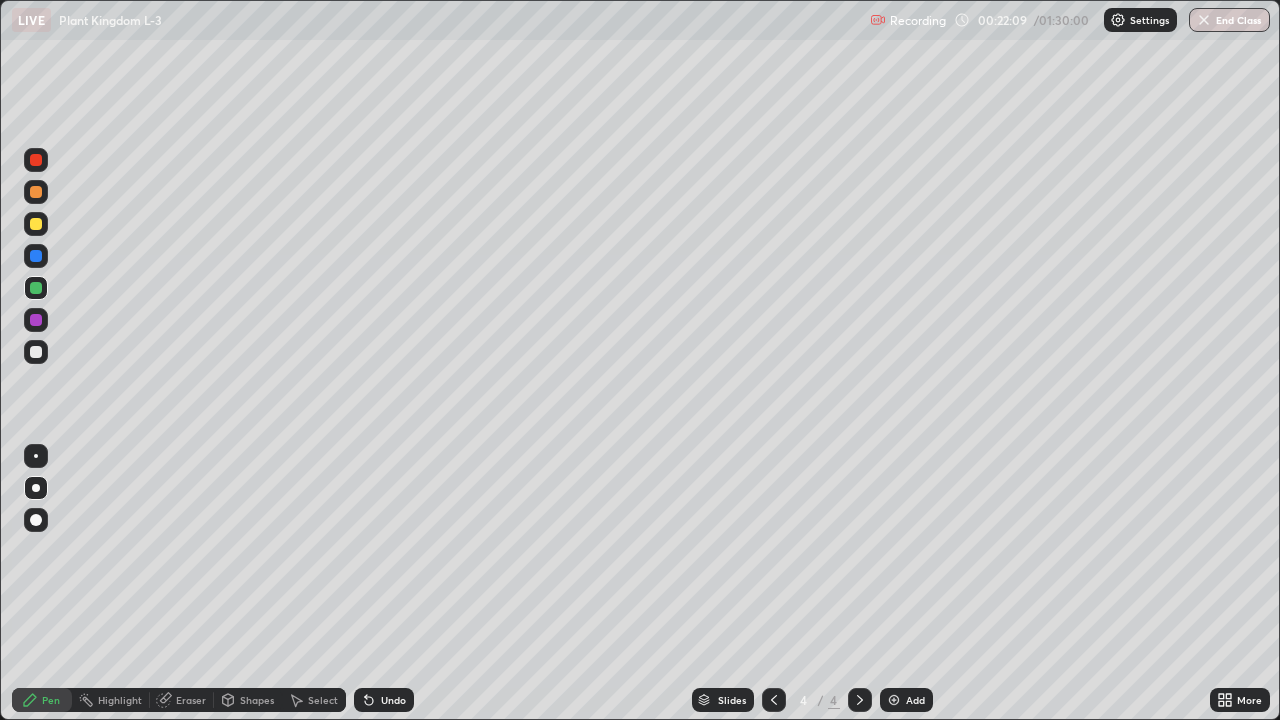 click at bounding box center [36, 224] 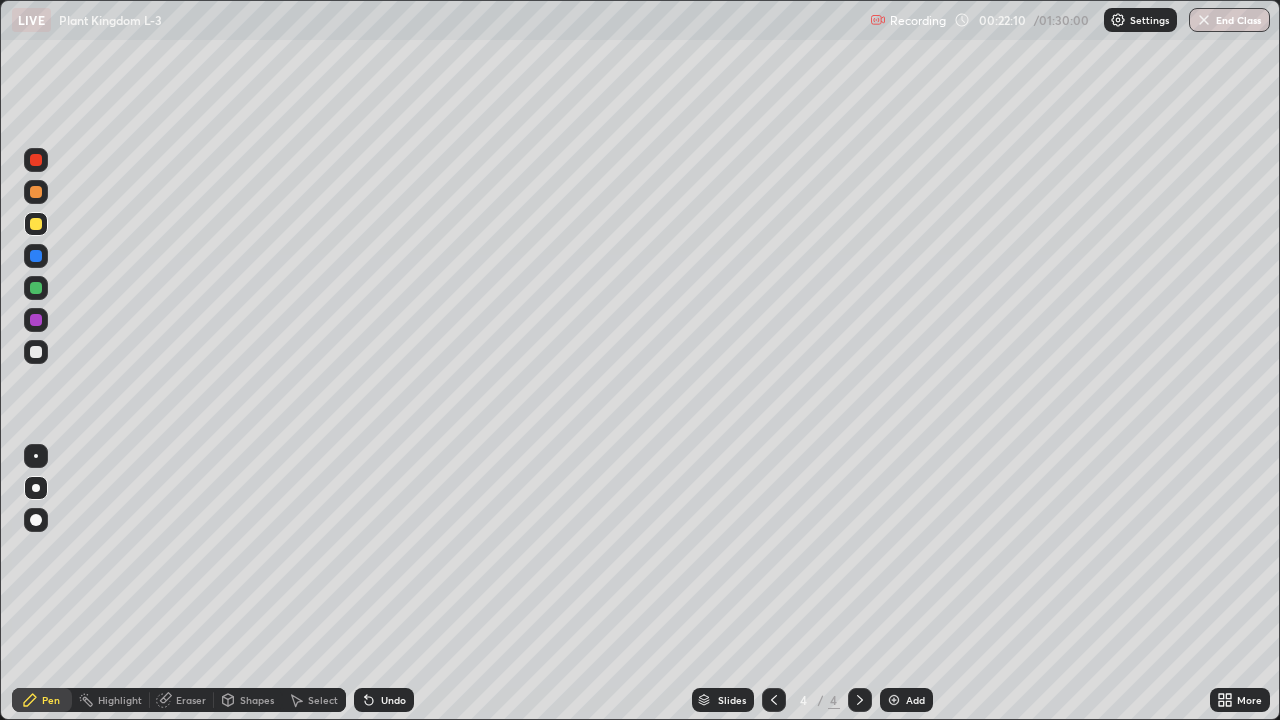 click at bounding box center (36, 192) 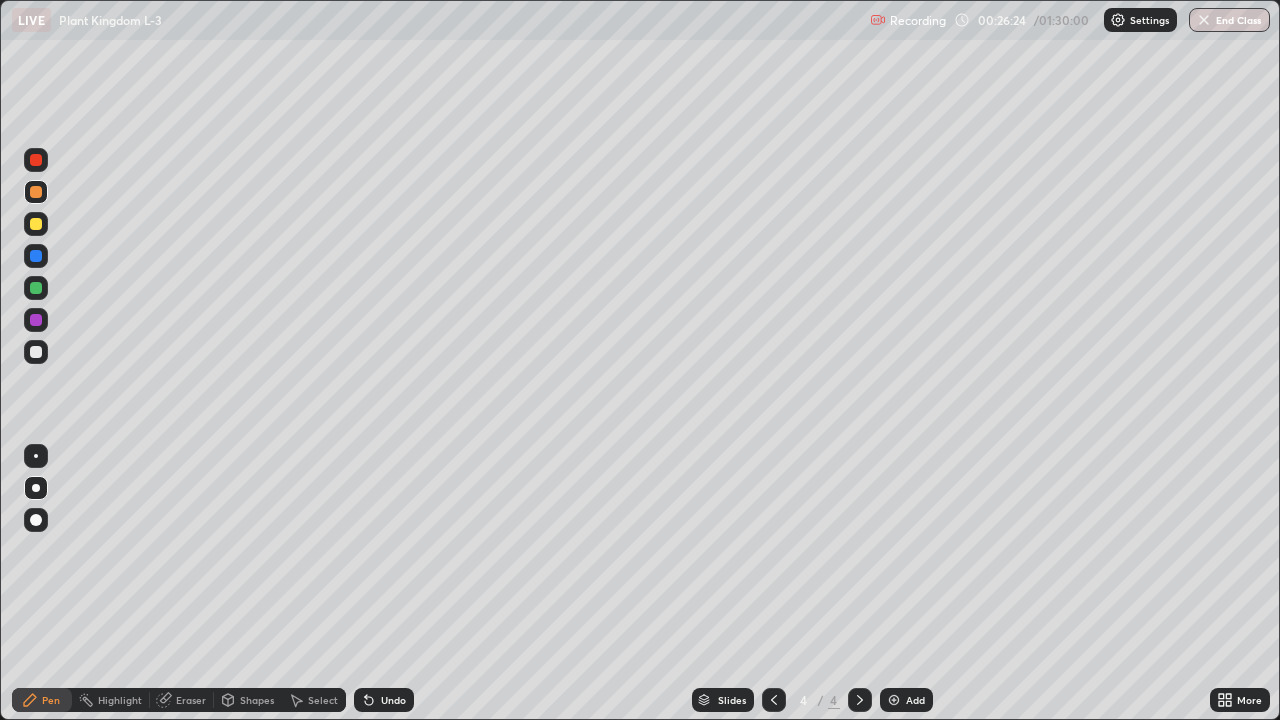 click 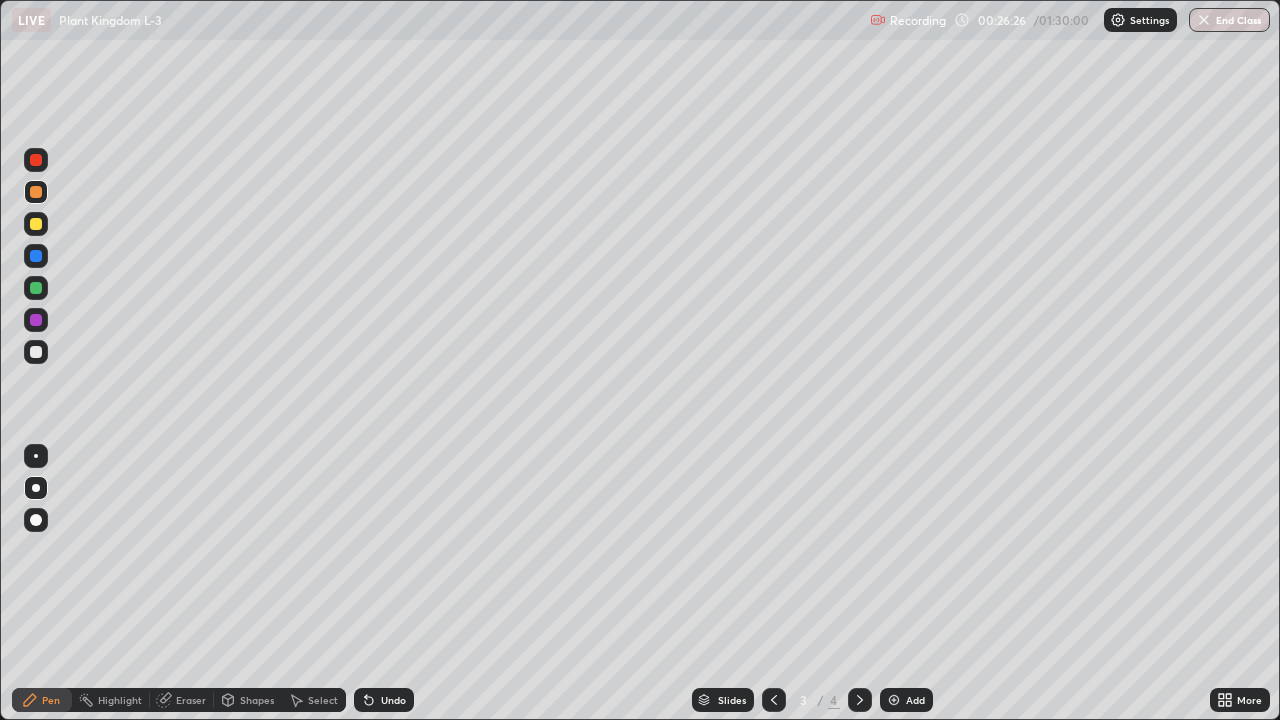 click 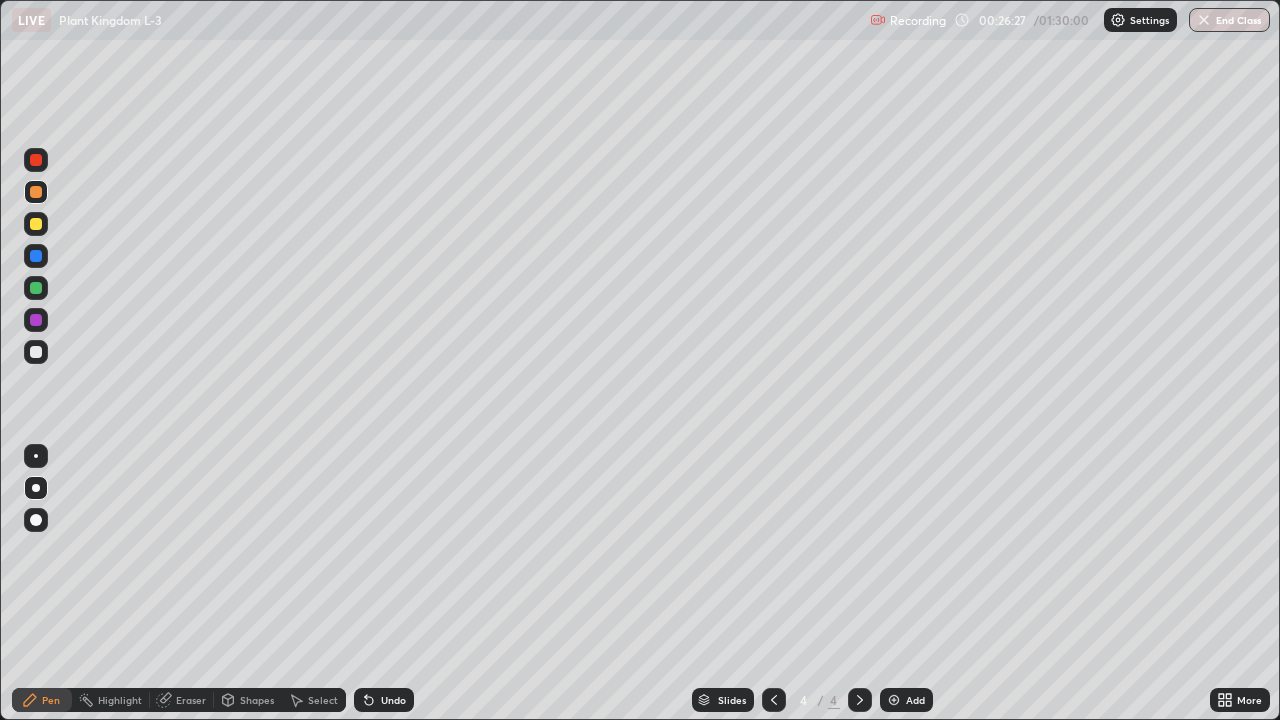 click on "Add" at bounding box center (915, 700) 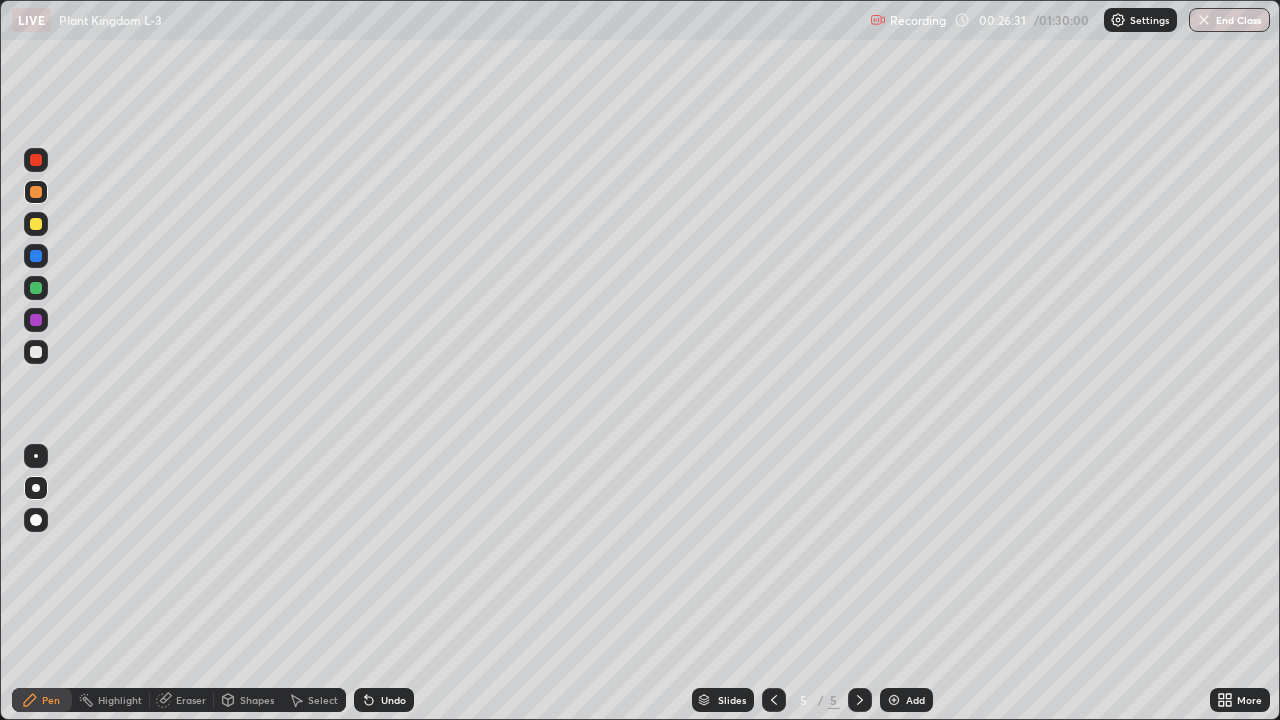 click at bounding box center (36, 224) 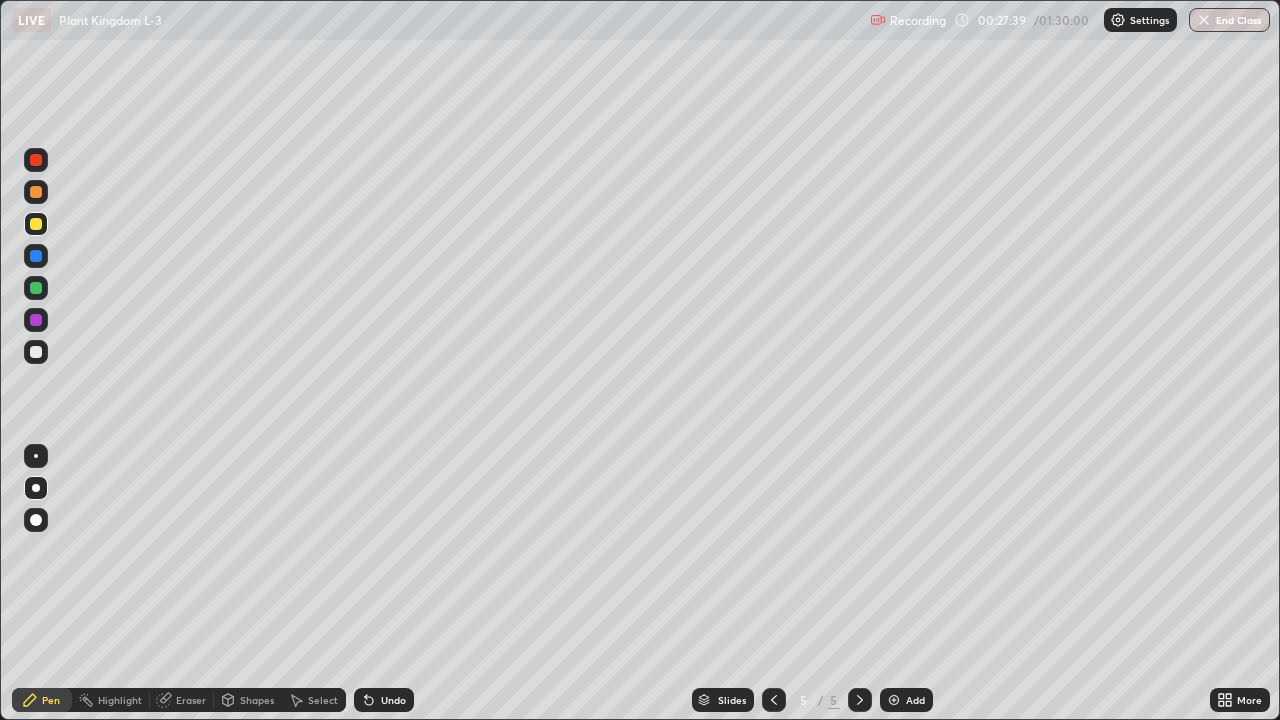 click at bounding box center [36, 288] 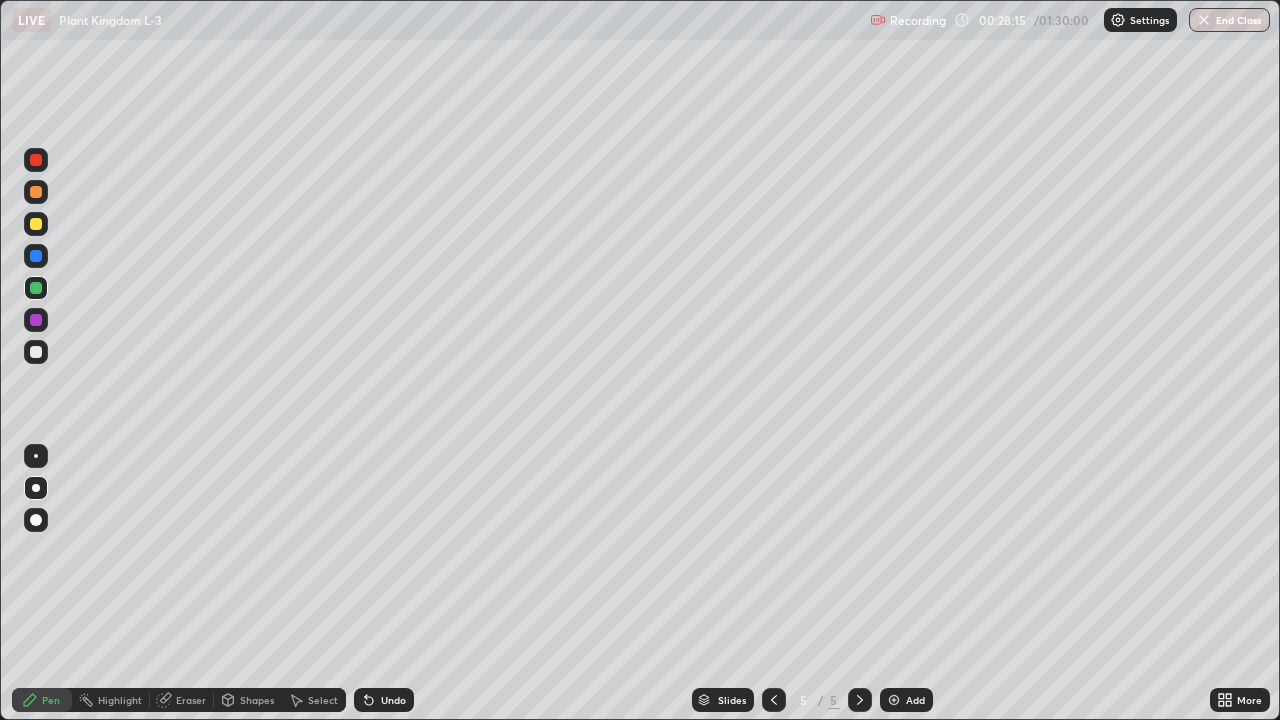 click on "5" at bounding box center [804, 700] 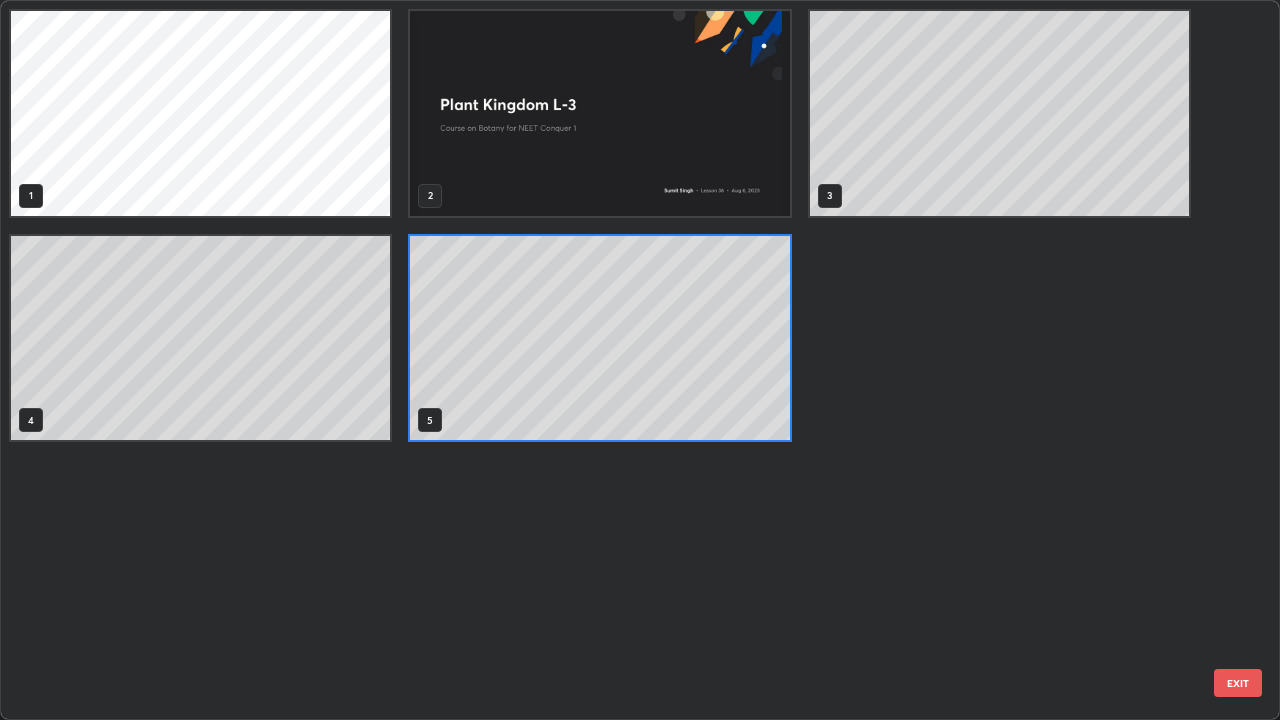 scroll, scrollTop: 7, scrollLeft: 11, axis: both 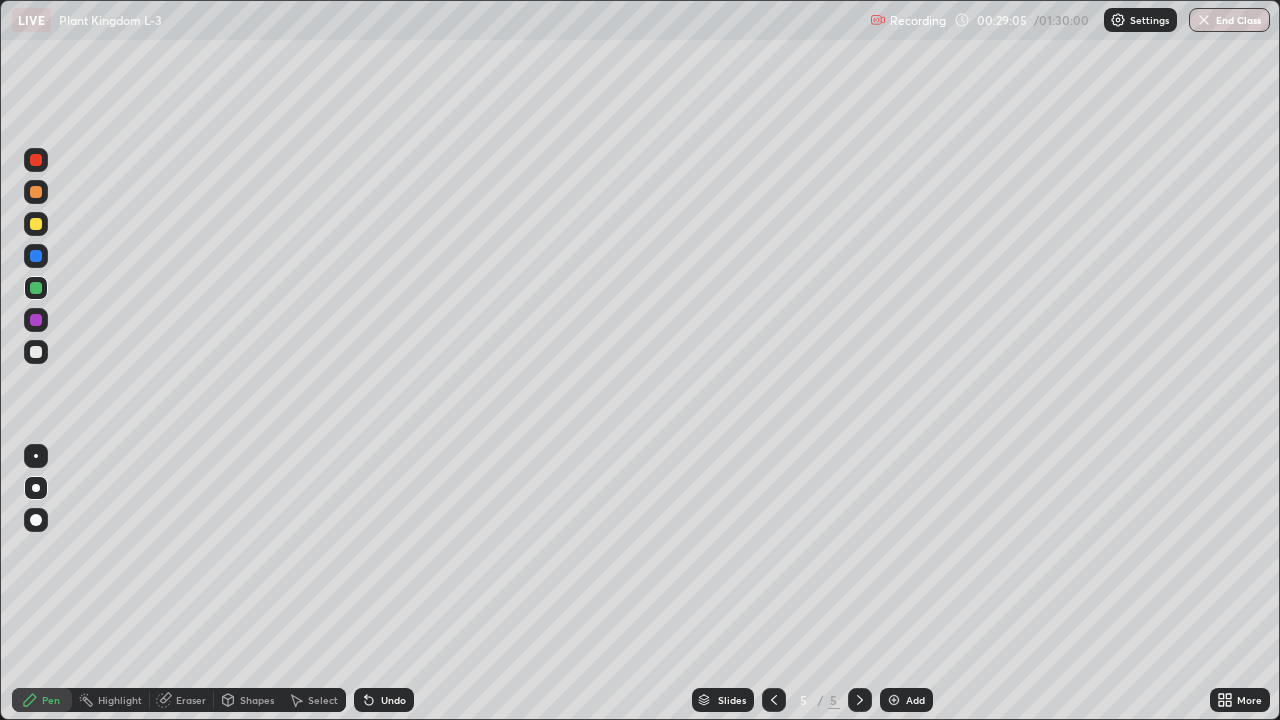 click at bounding box center [774, 700] 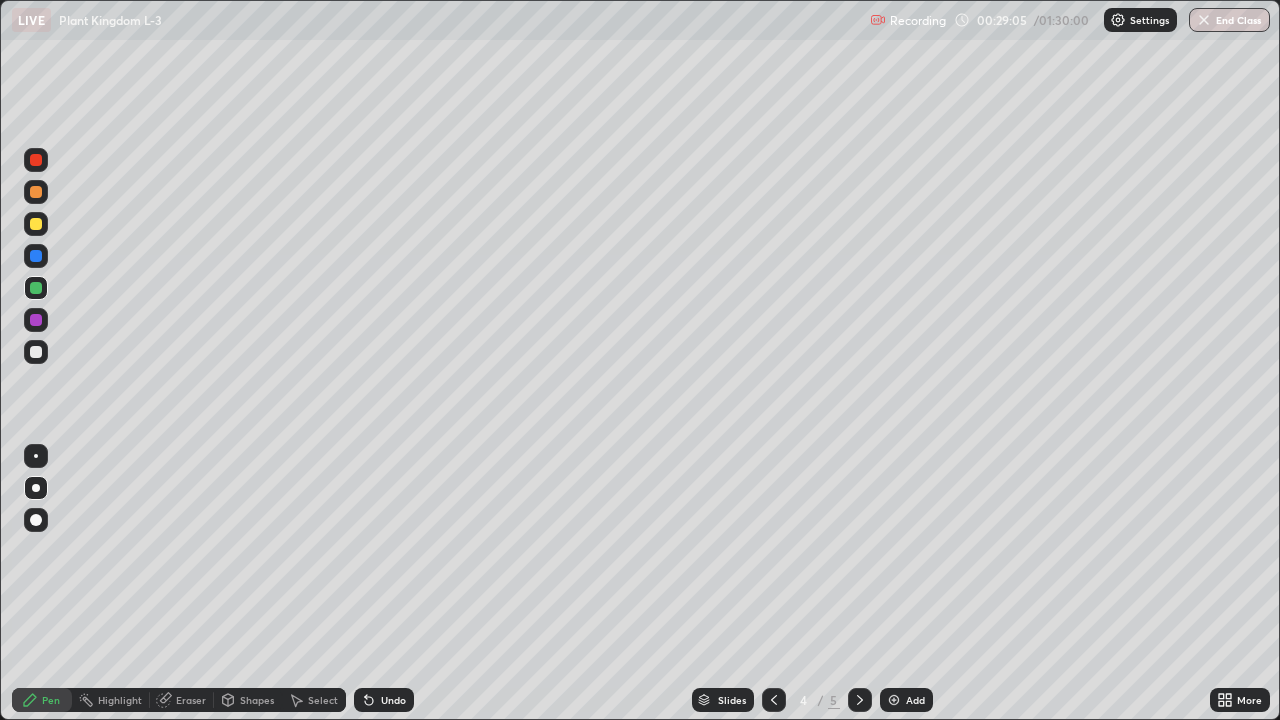 click 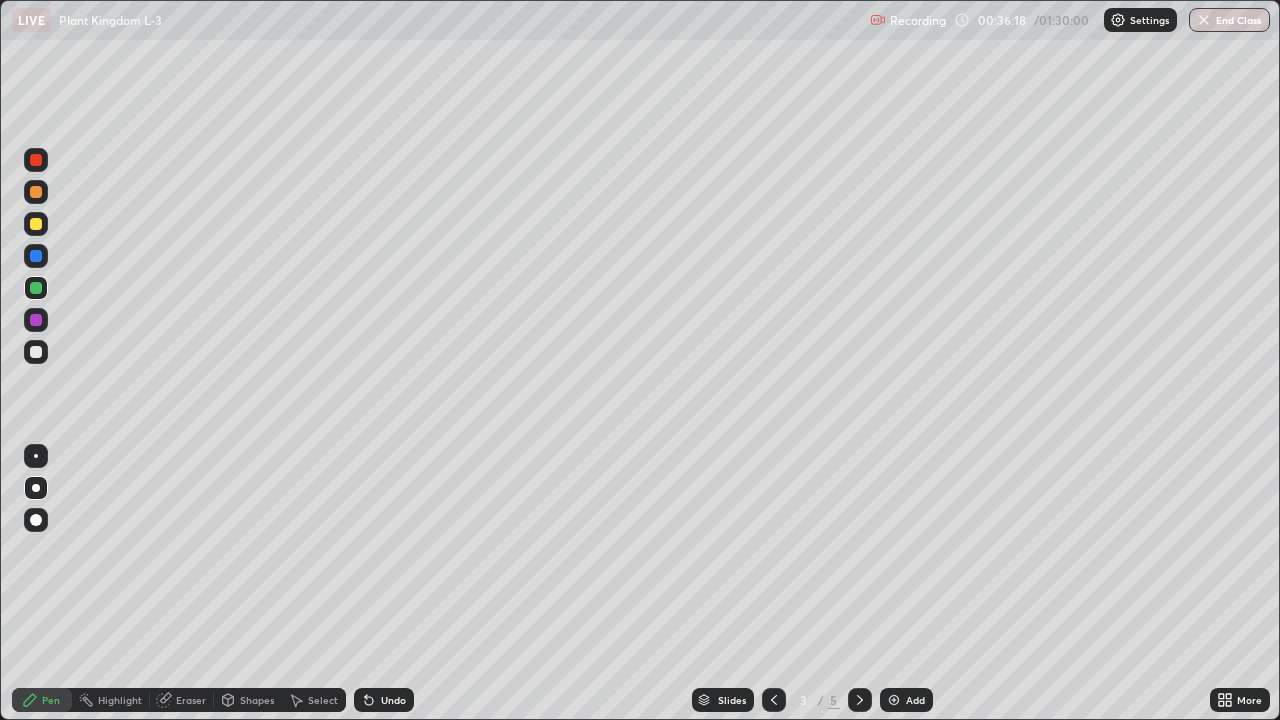 click at bounding box center [36, 352] 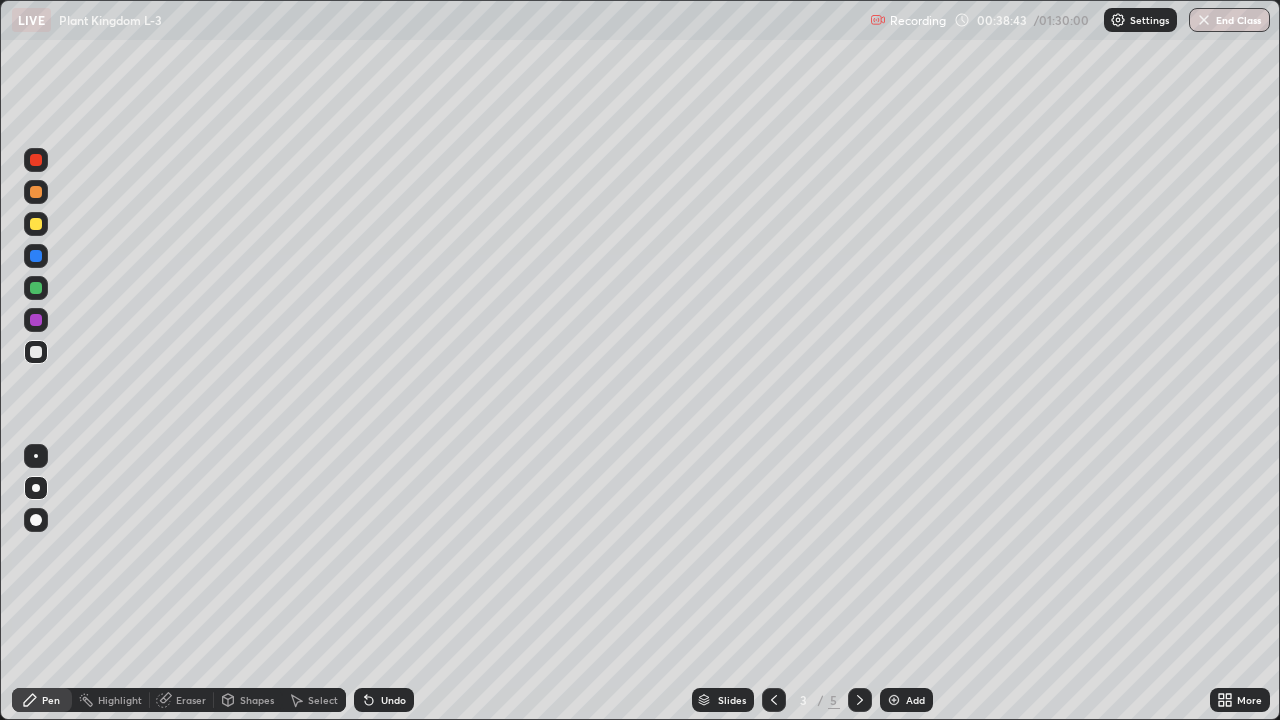 click at bounding box center [36, 288] 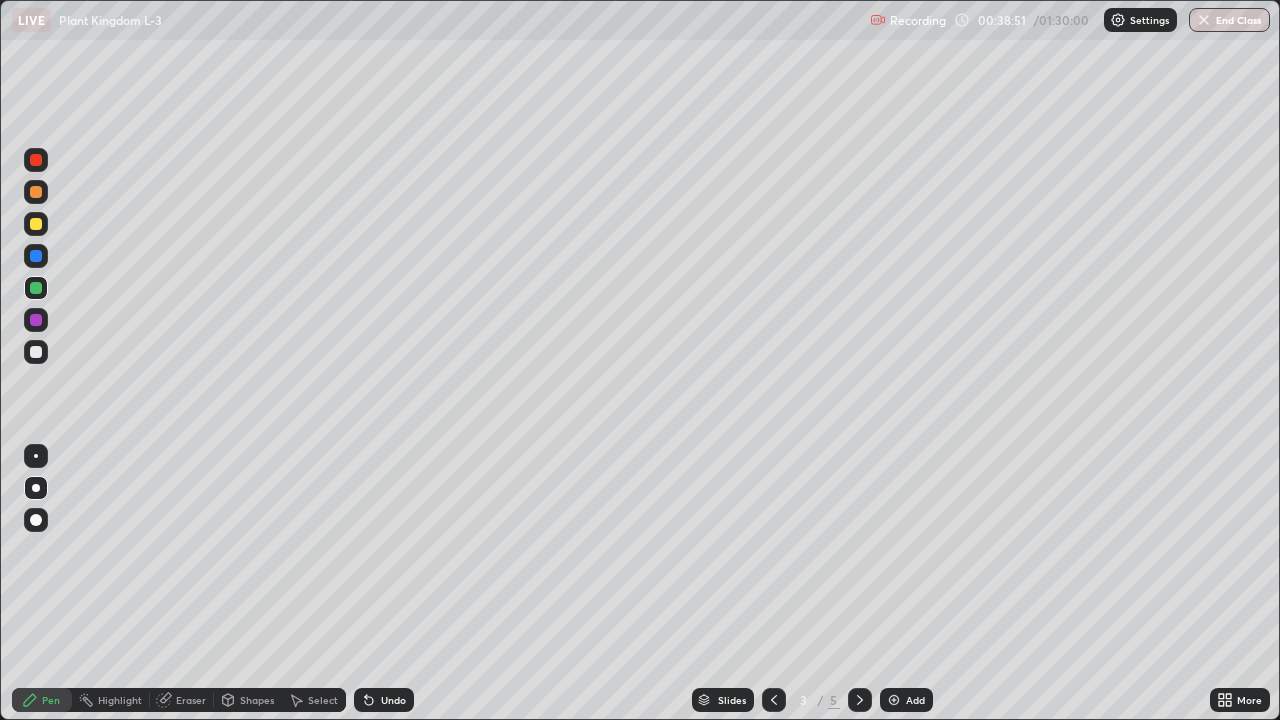 click at bounding box center (36, 352) 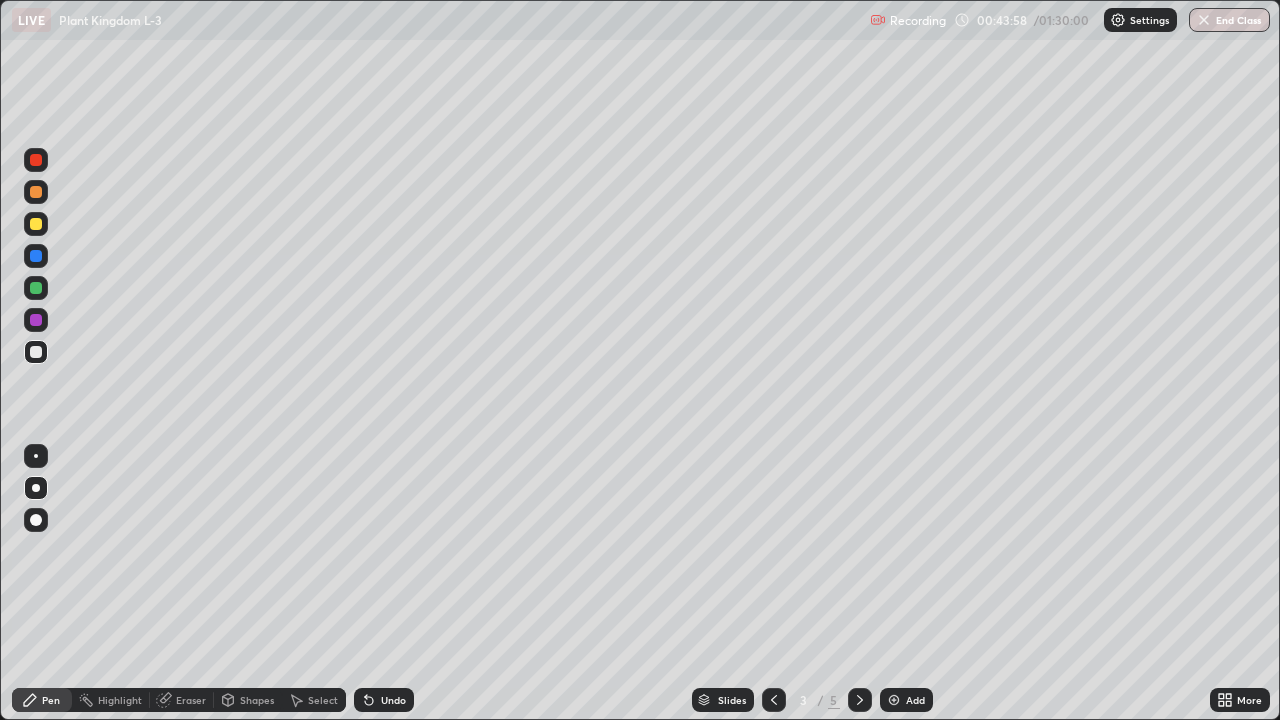 click at bounding box center [36, 224] 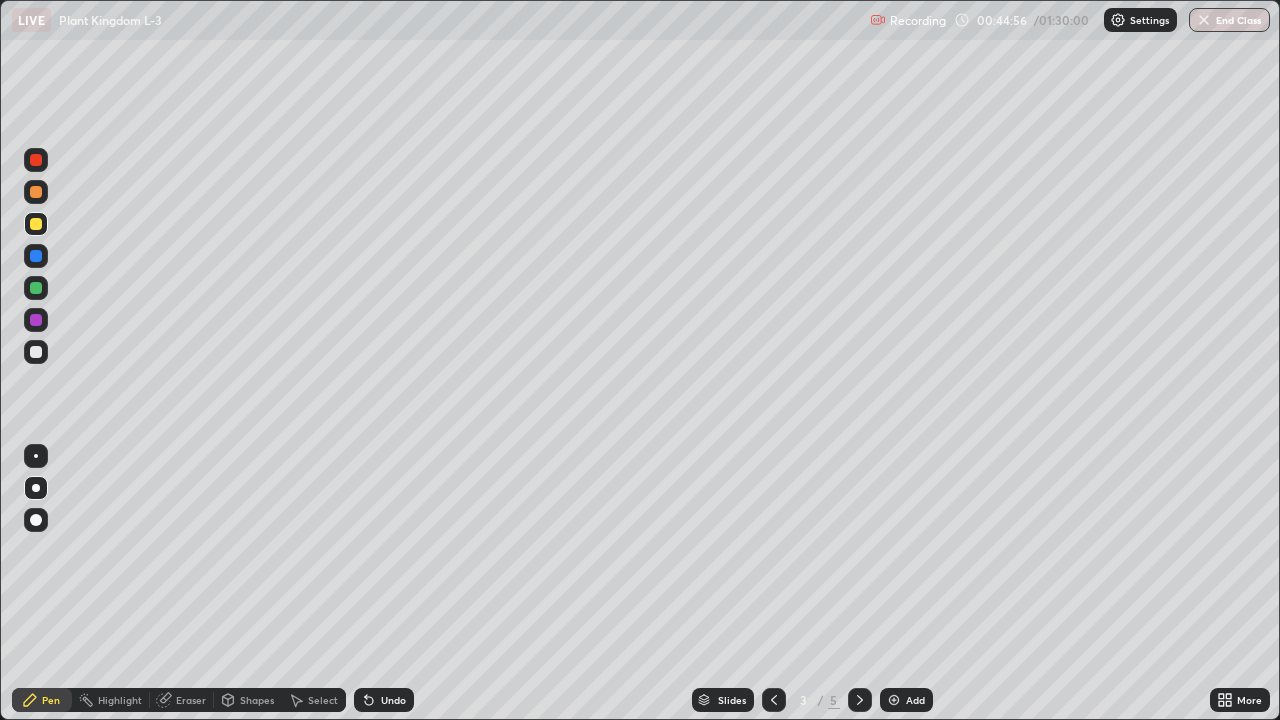 click at bounding box center (36, 288) 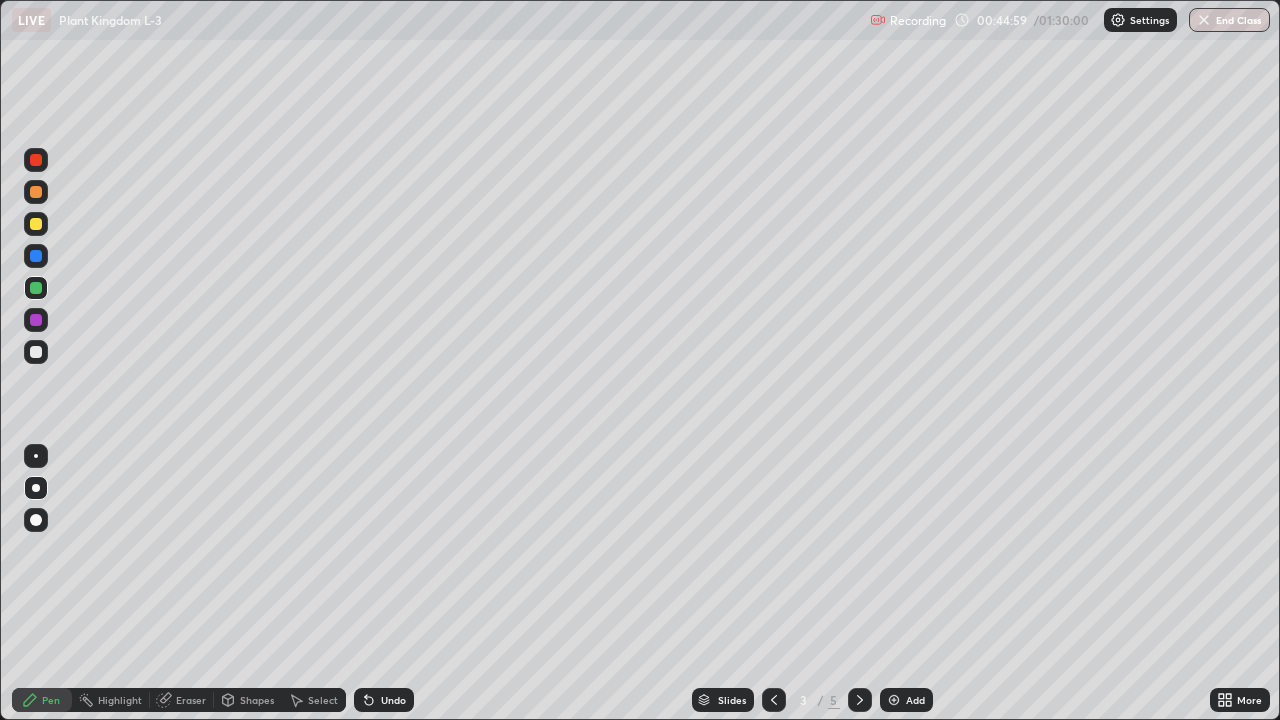 click at bounding box center (36, 224) 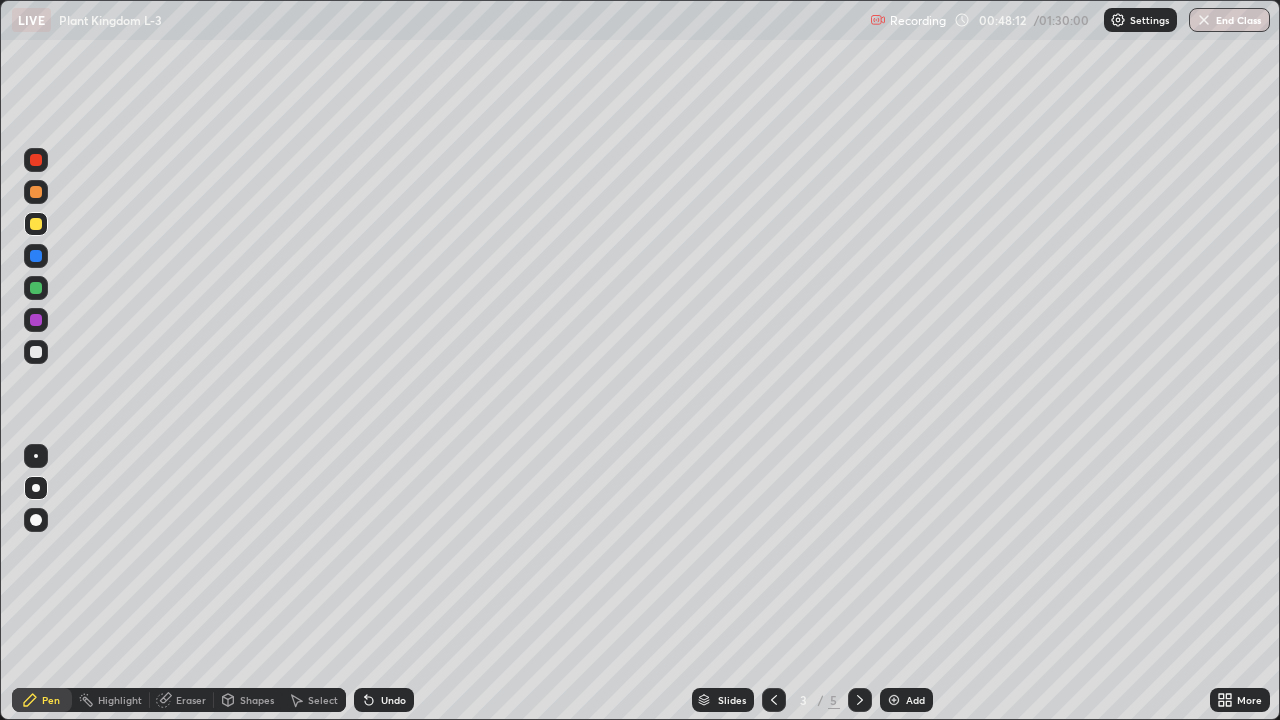 click 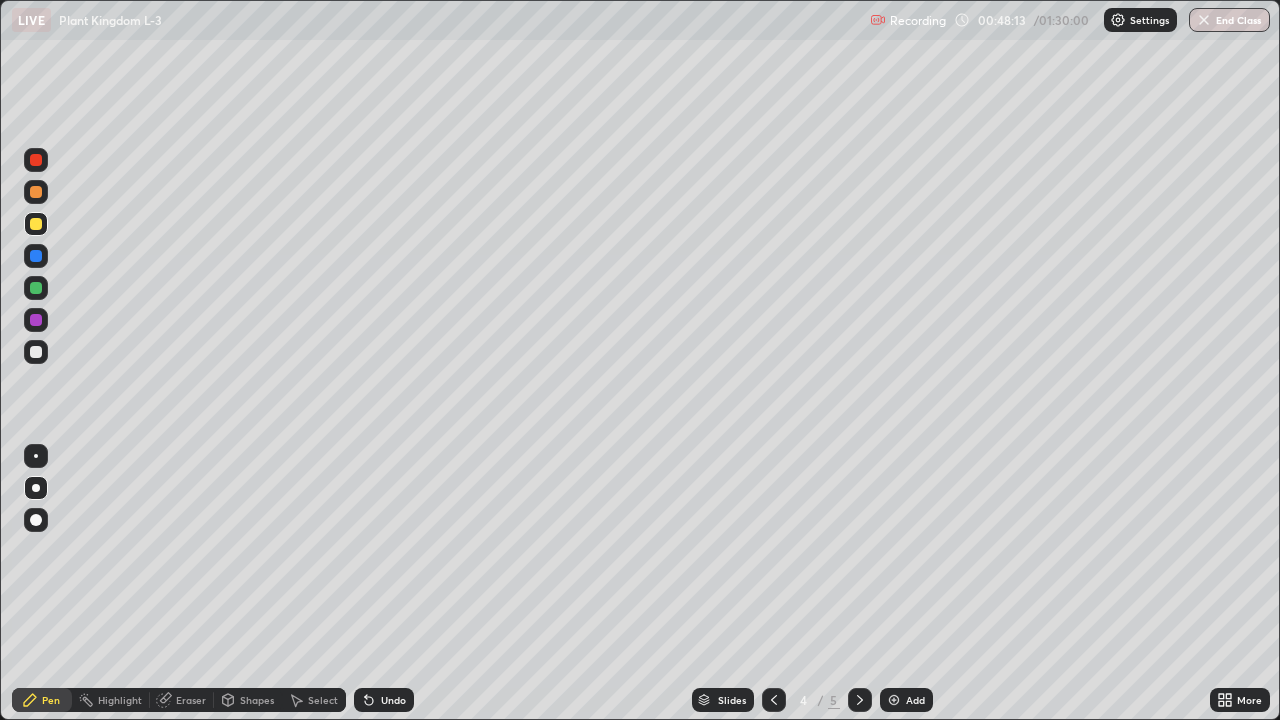 click 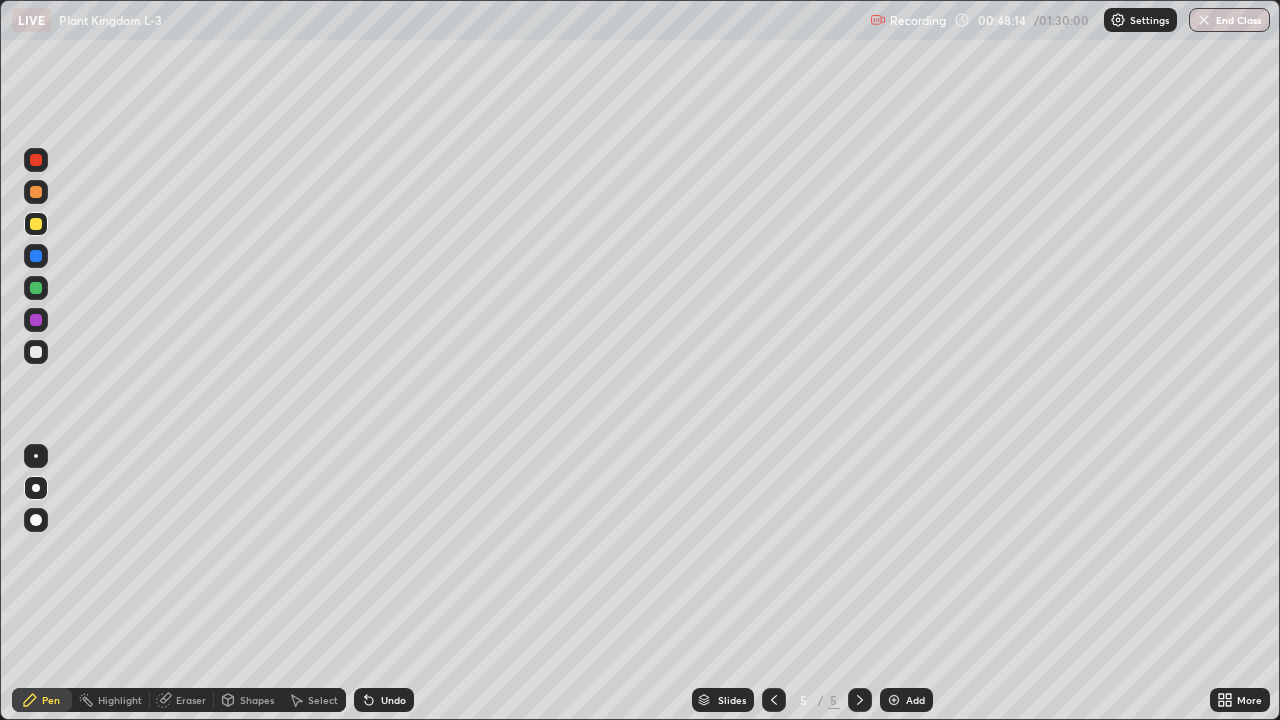 click 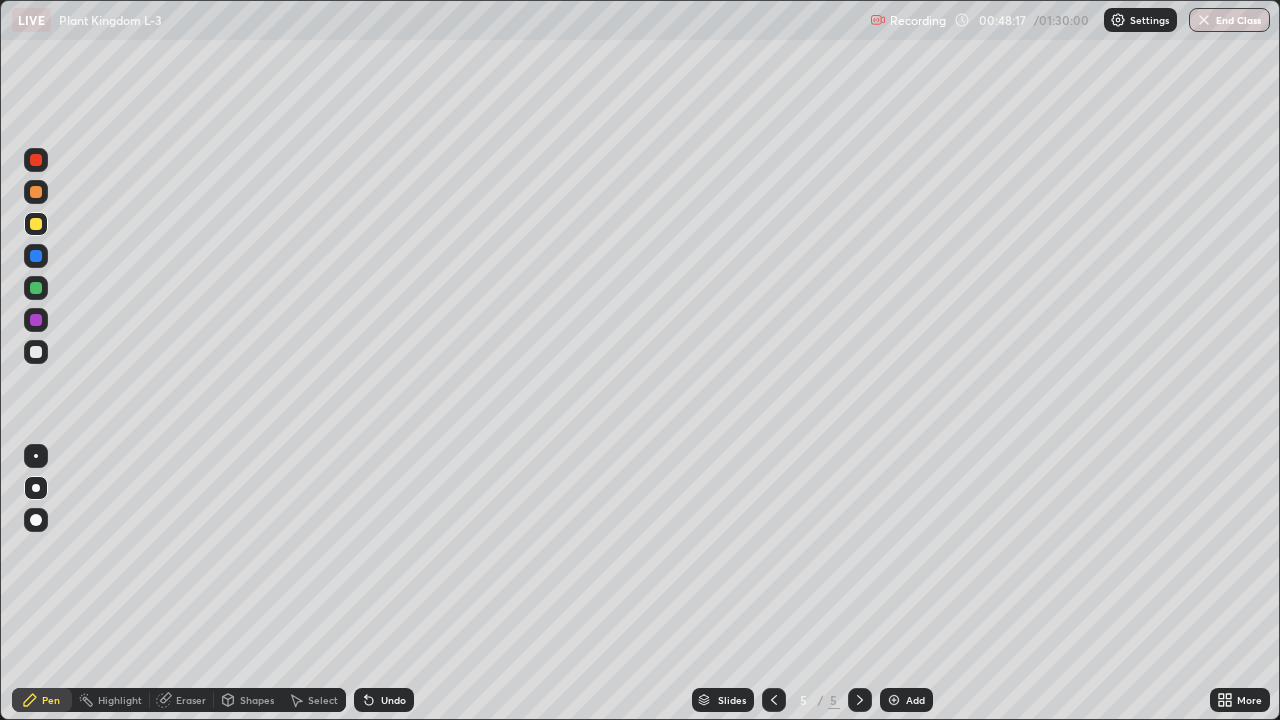 click at bounding box center (36, 288) 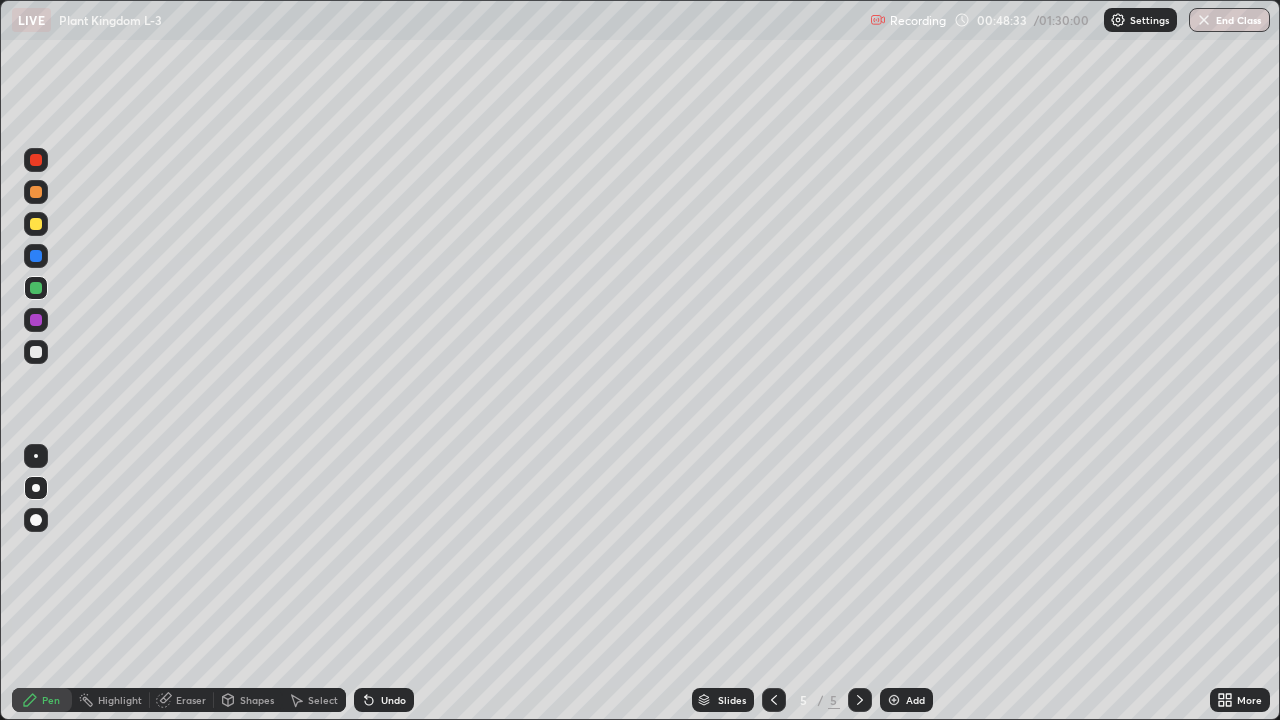 click on "Undo" at bounding box center [384, 700] 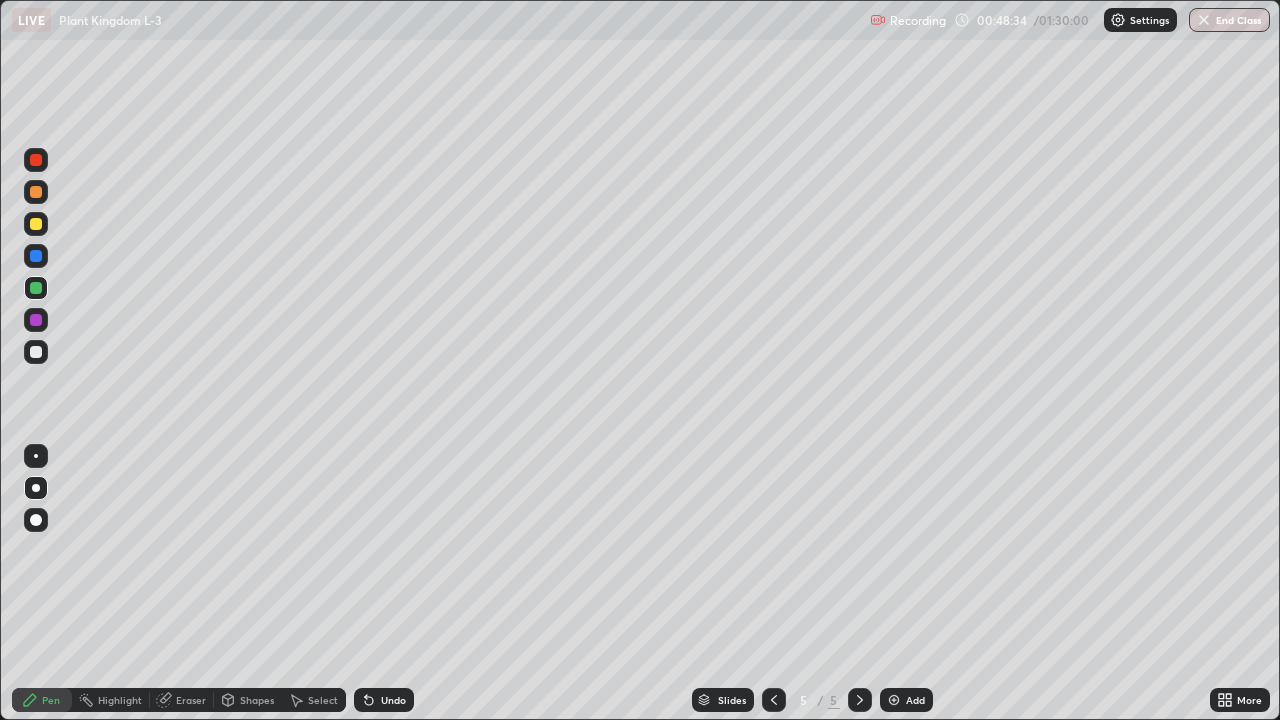 click on "Undo" at bounding box center (384, 700) 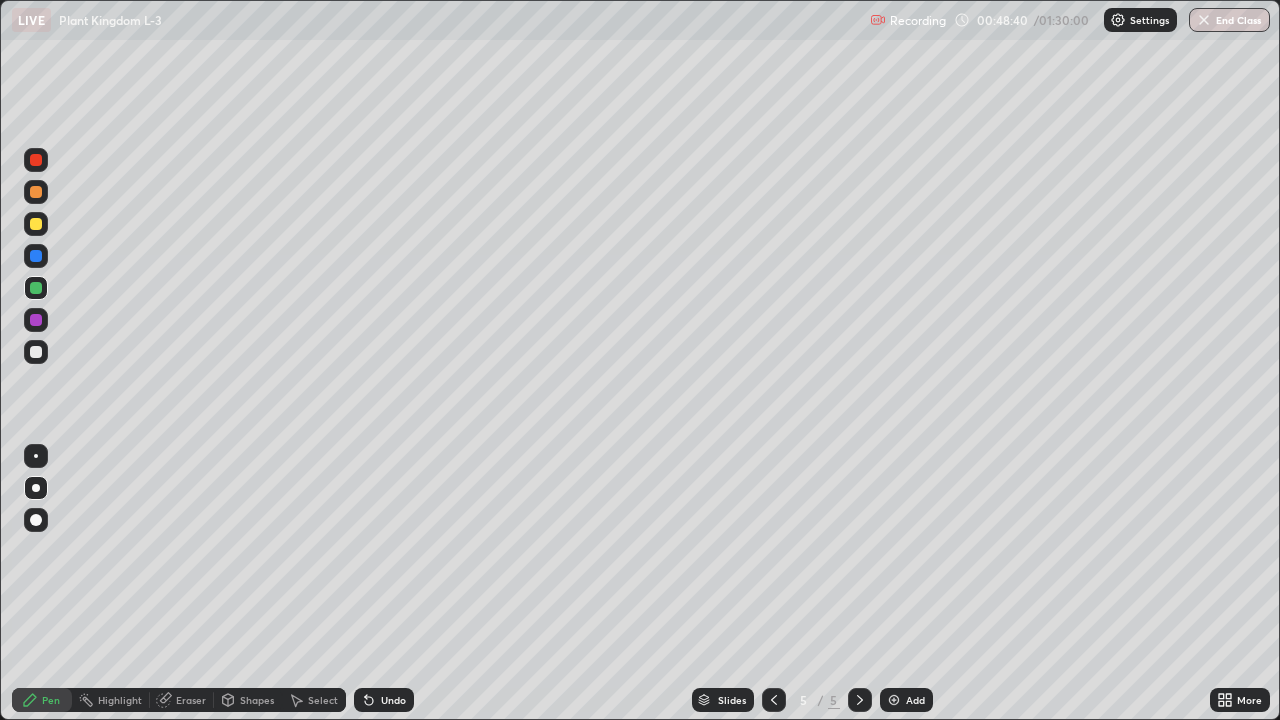 click on "Undo" at bounding box center (384, 700) 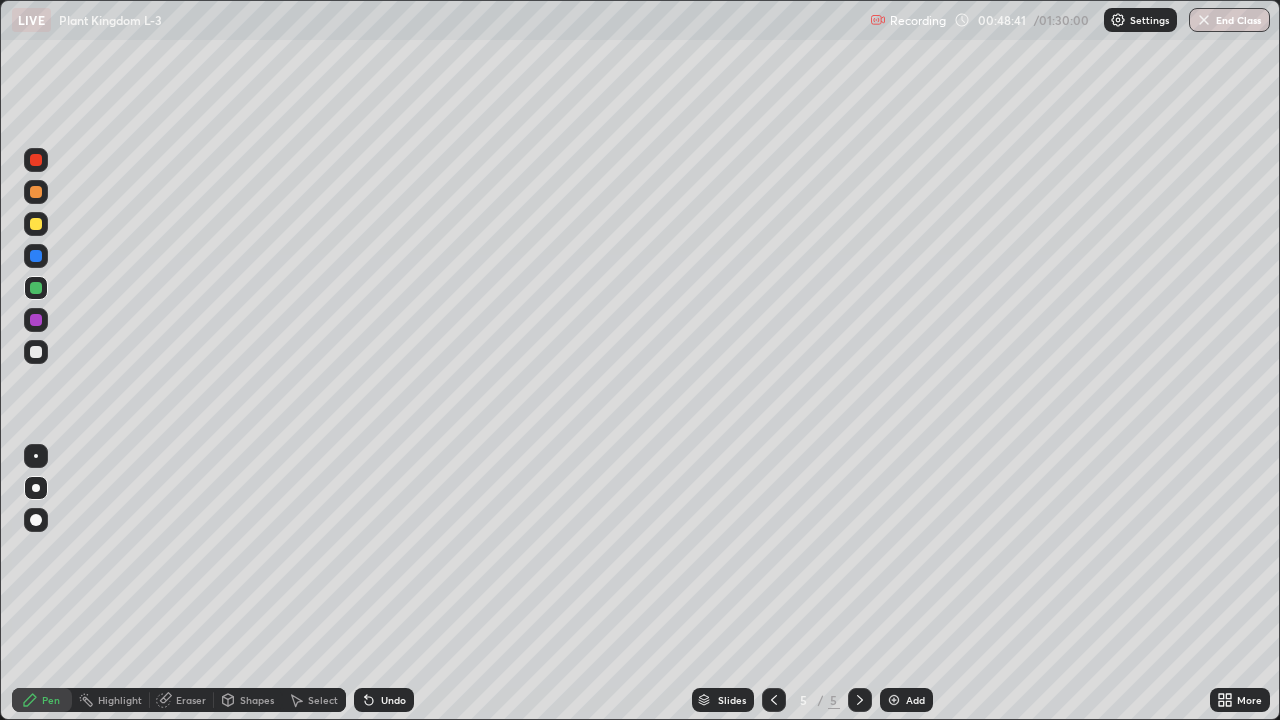 click at bounding box center (36, 352) 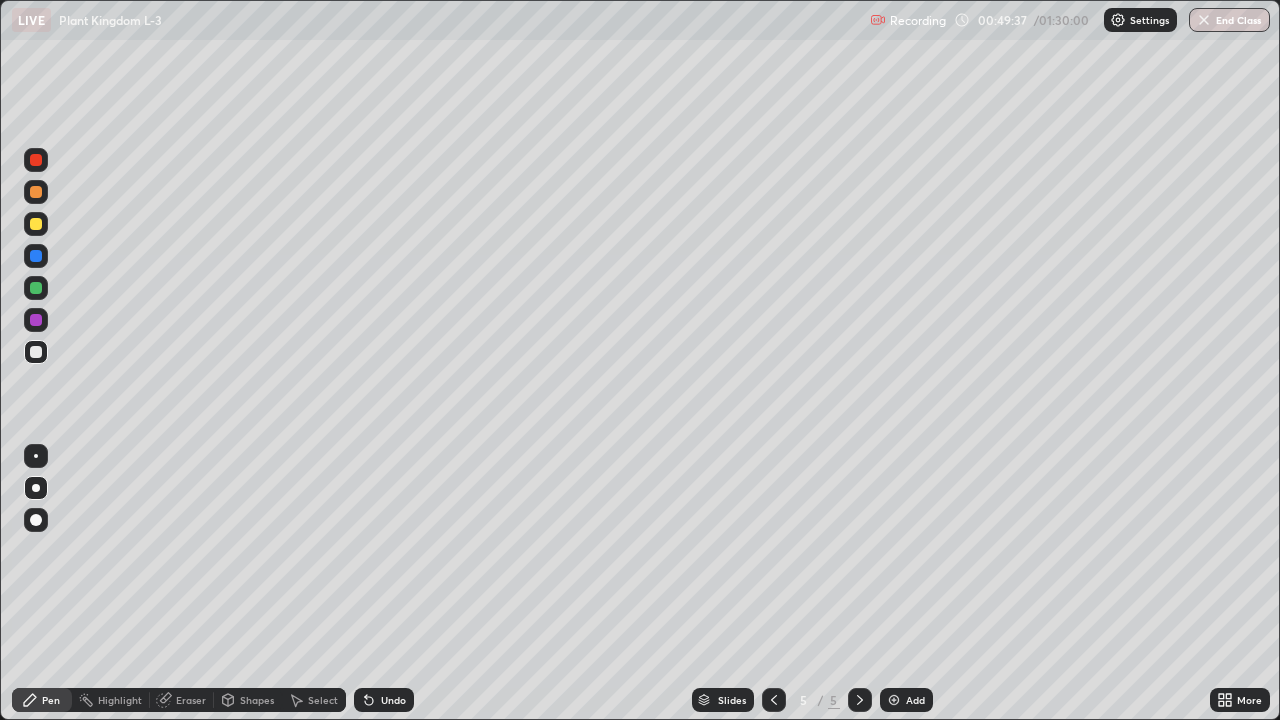 click on "Undo" at bounding box center (393, 700) 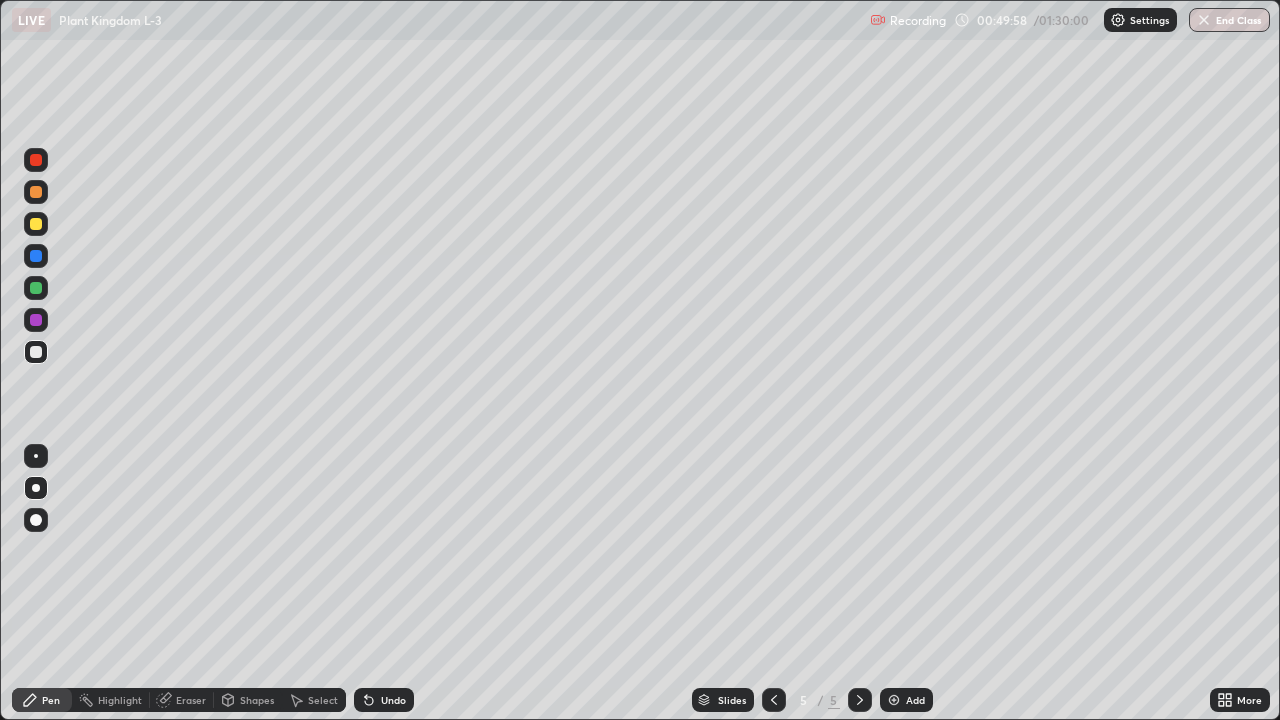 click at bounding box center [36, 288] 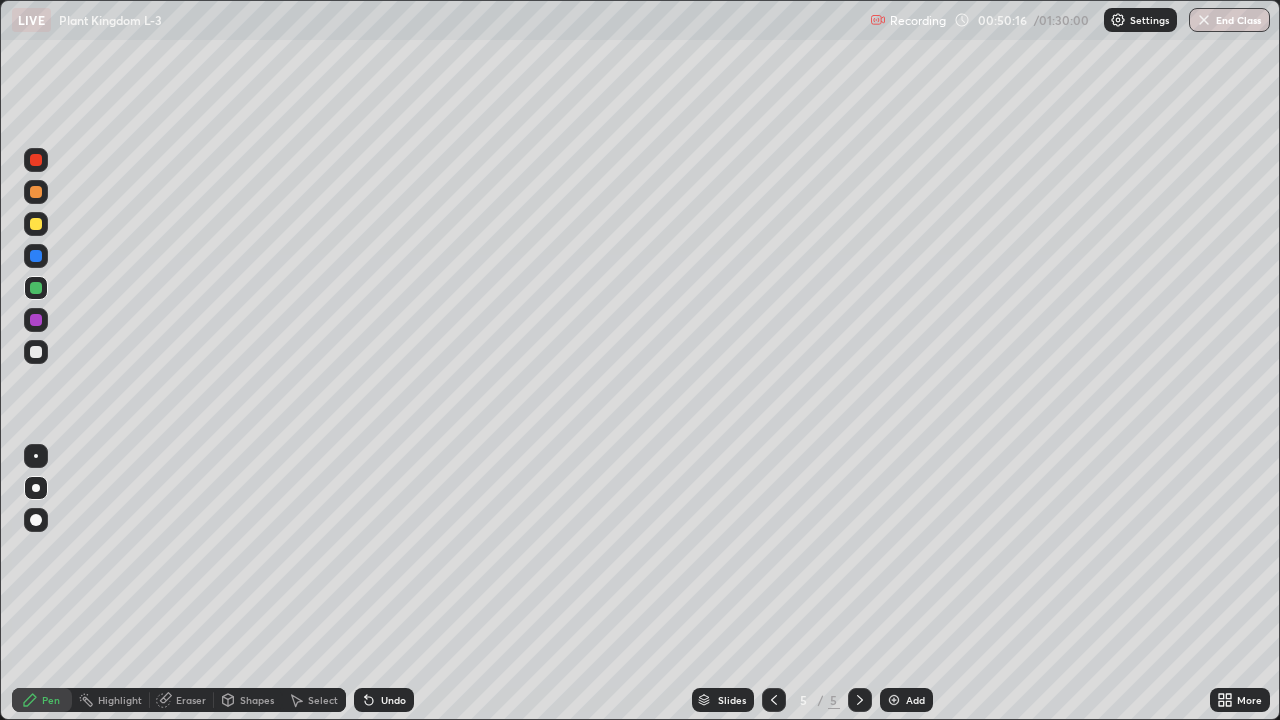 click on "Undo" at bounding box center (393, 700) 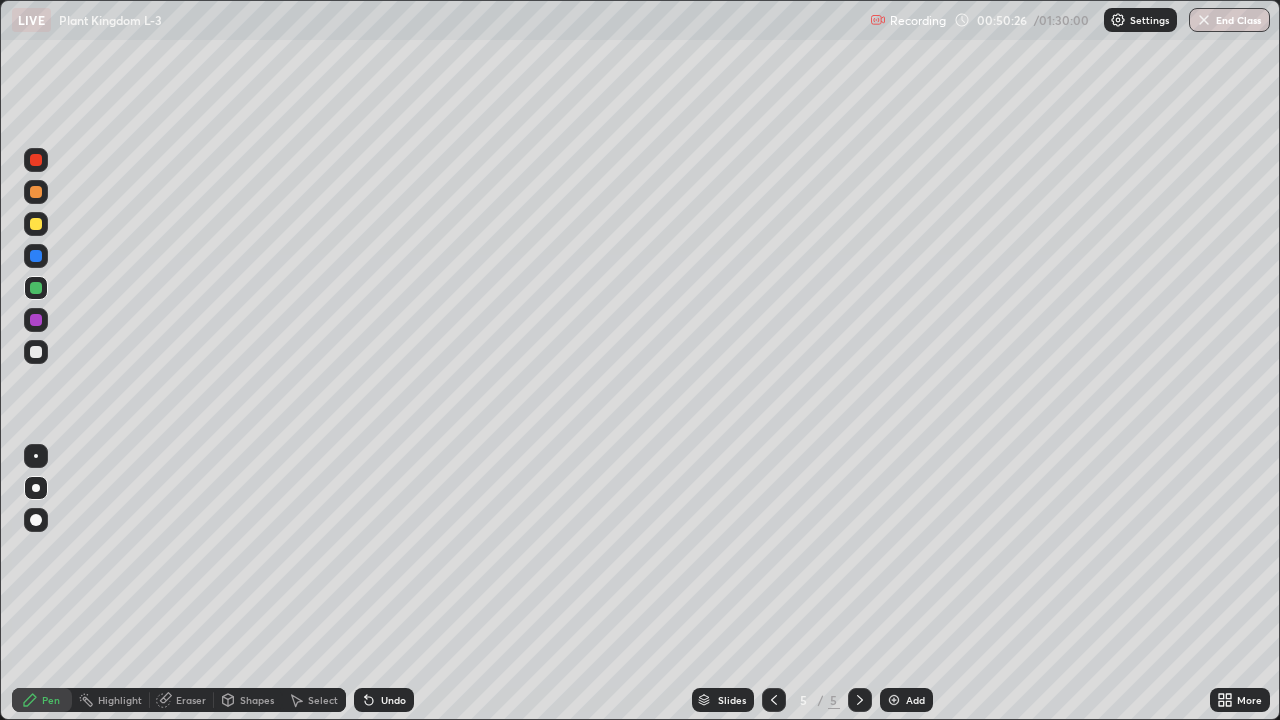 click on "Undo" at bounding box center (393, 700) 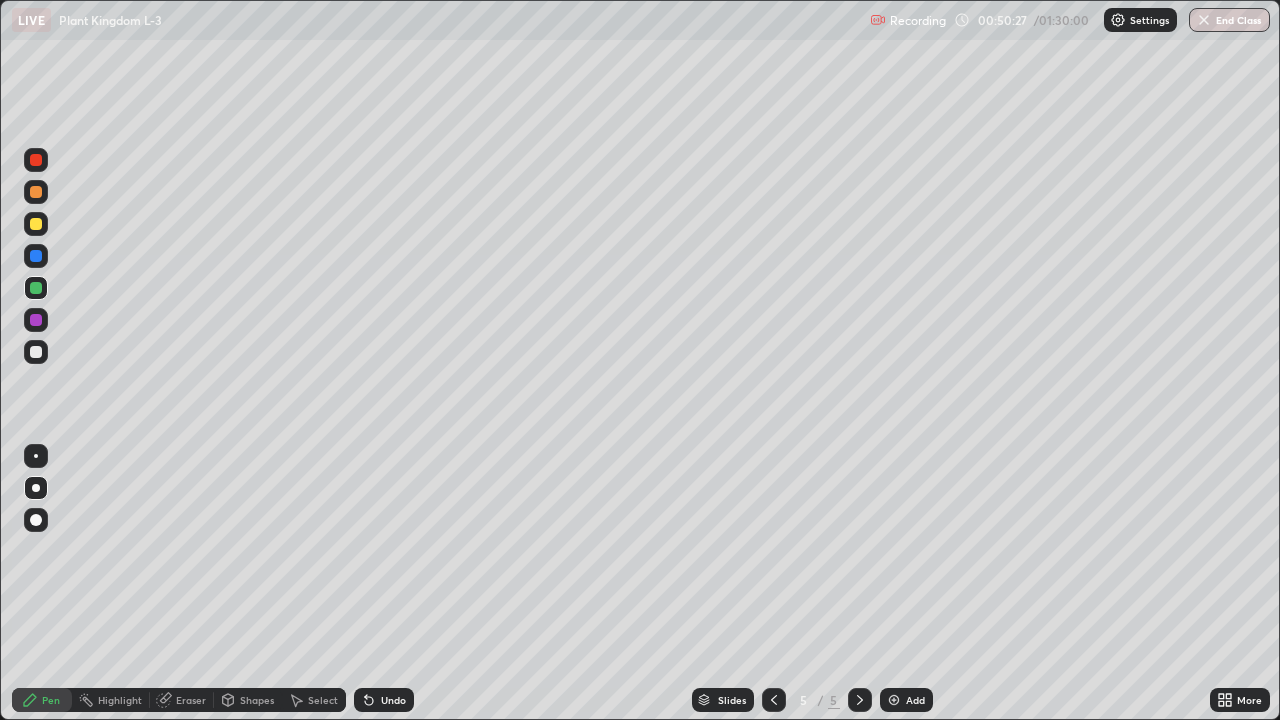 click on "Undo" at bounding box center (393, 700) 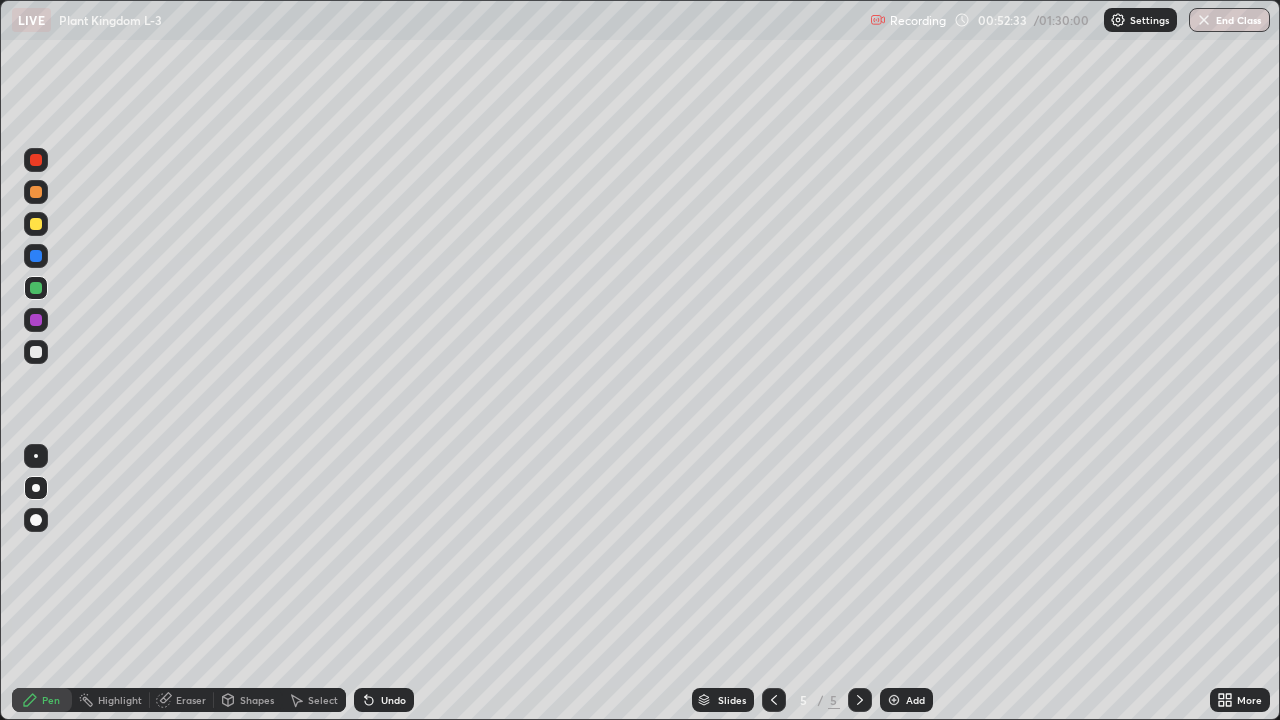 click on "Undo" at bounding box center (384, 700) 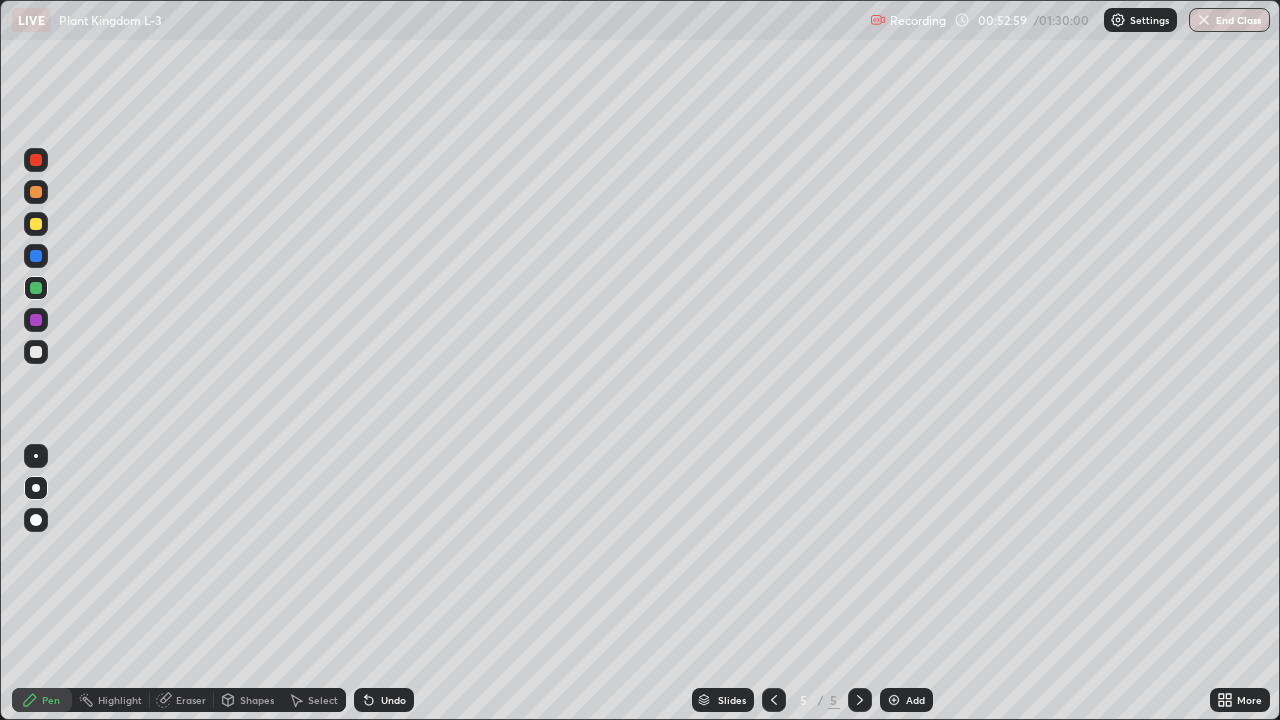click on "Undo" at bounding box center [393, 700] 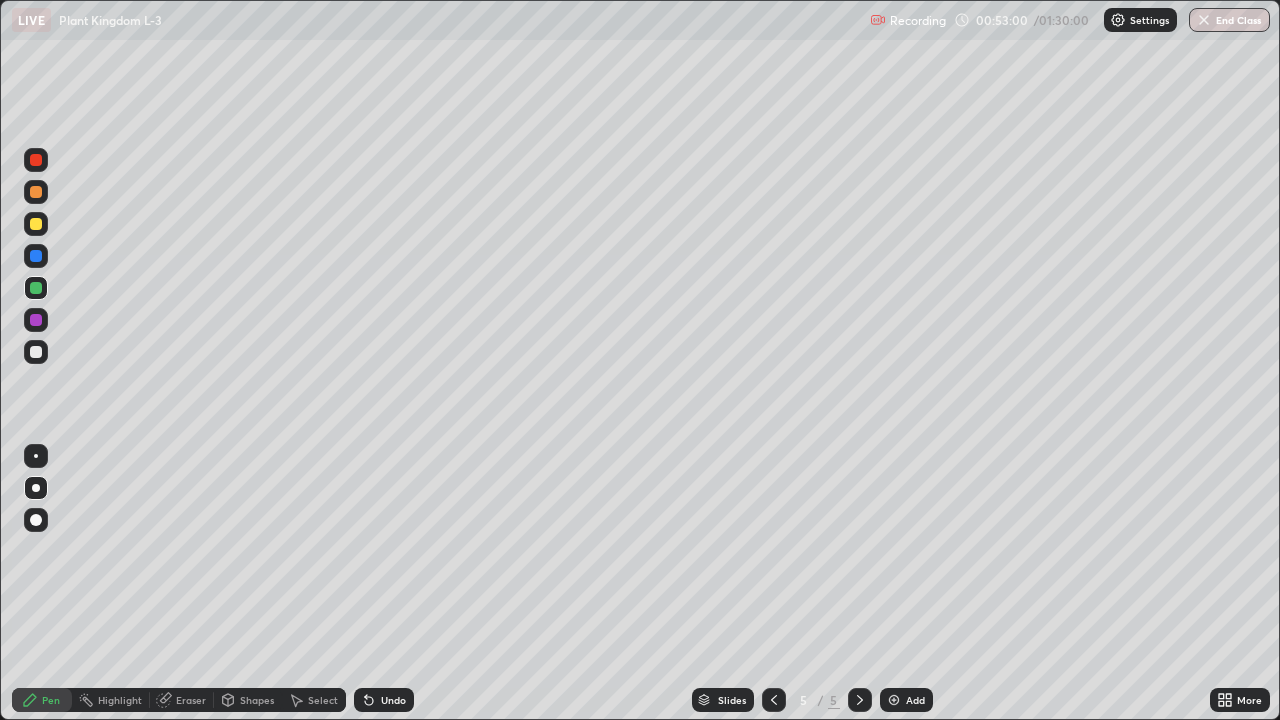 click on "Undo" at bounding box center (393, 700) 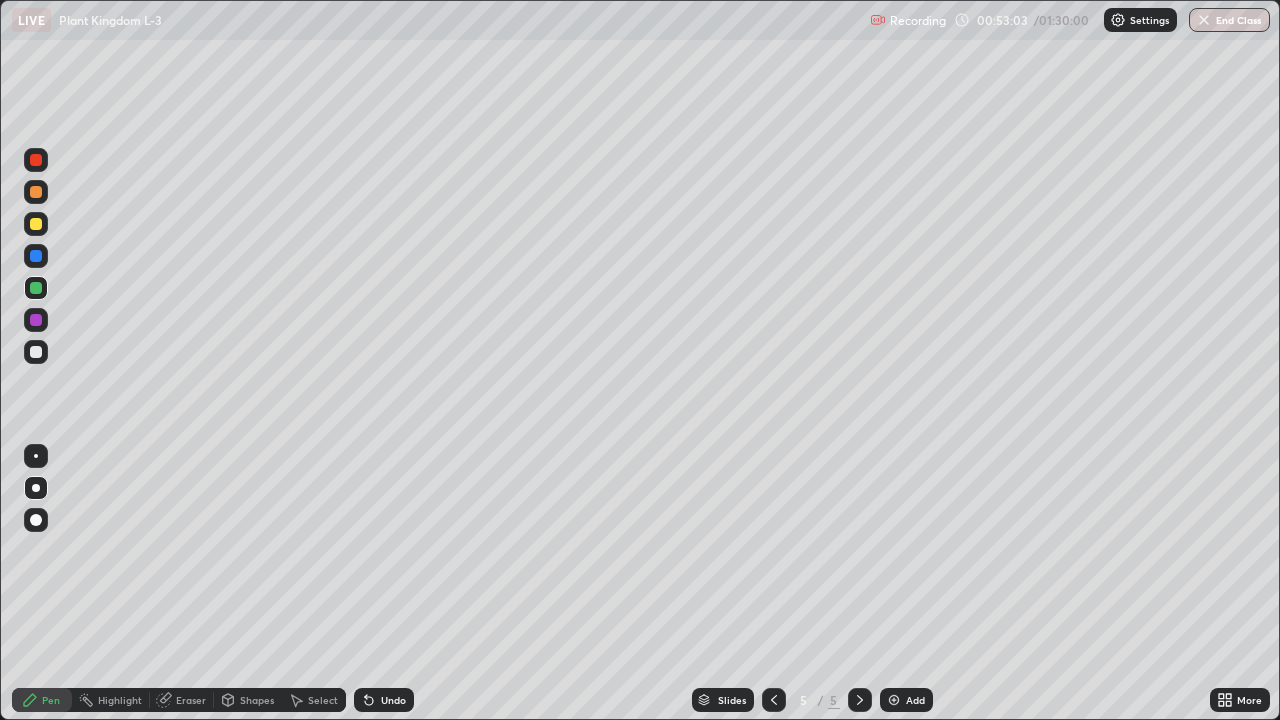 click on "Undo" at bounding box center (393, 700) 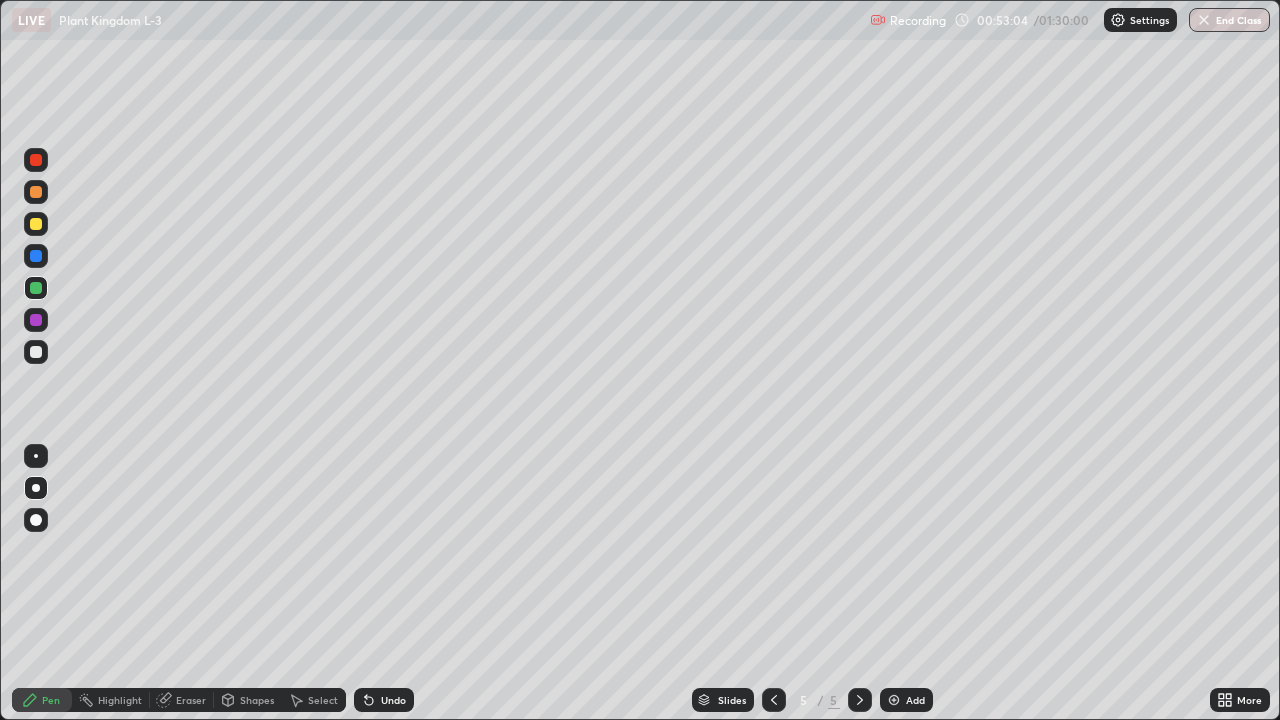 click on "Undo" at bounding box center (393, 700) 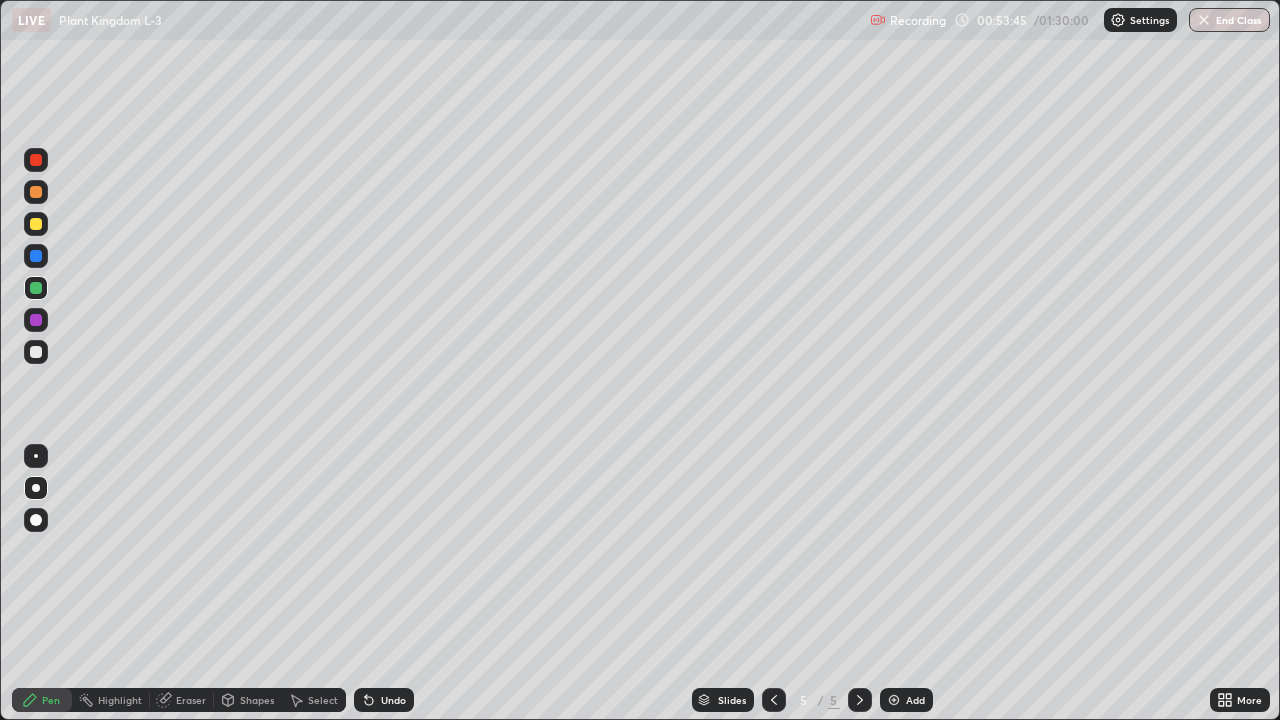 click at bounding box center [36, 288] 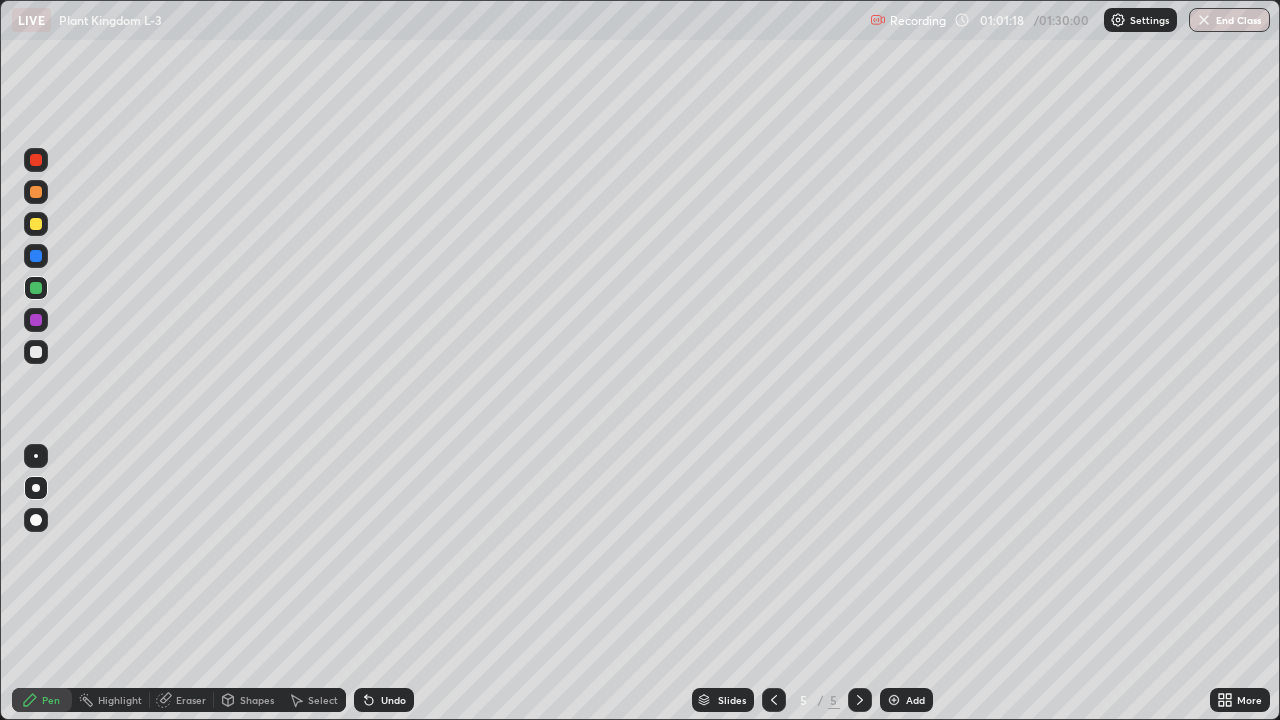 click on "Add" at bounding box center [915, 700] 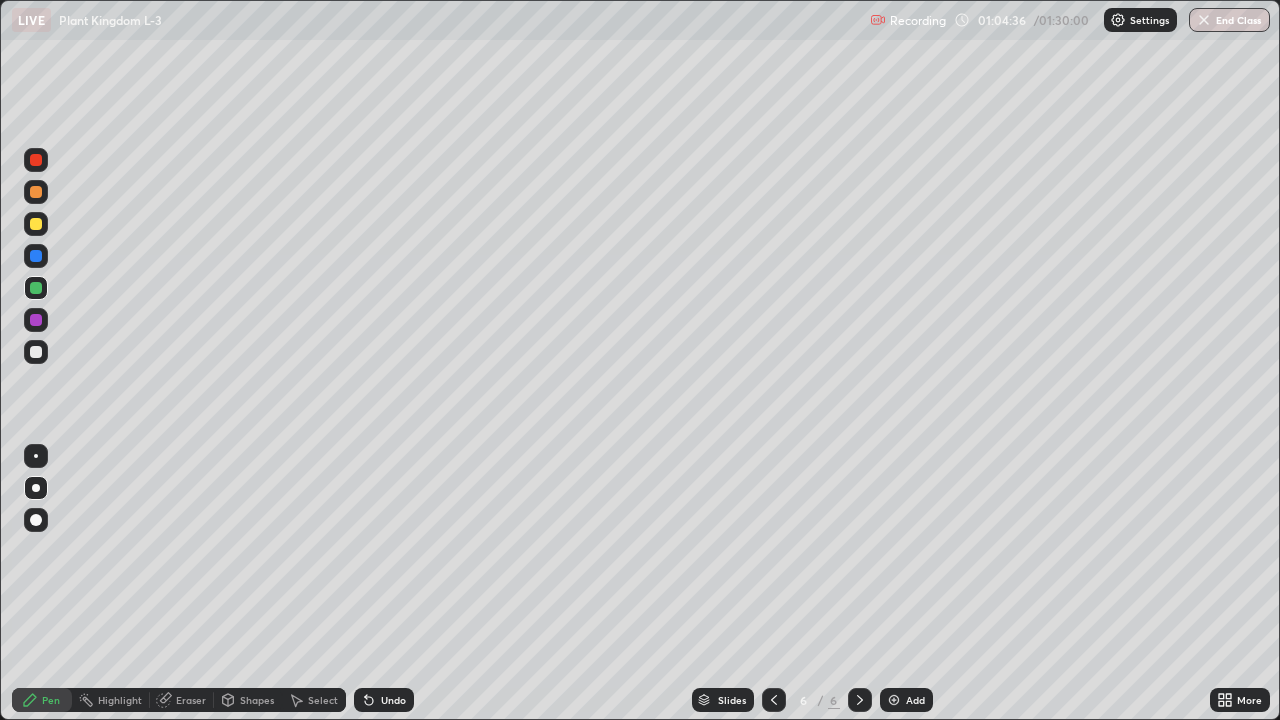 click at bounding box center [36, 192] 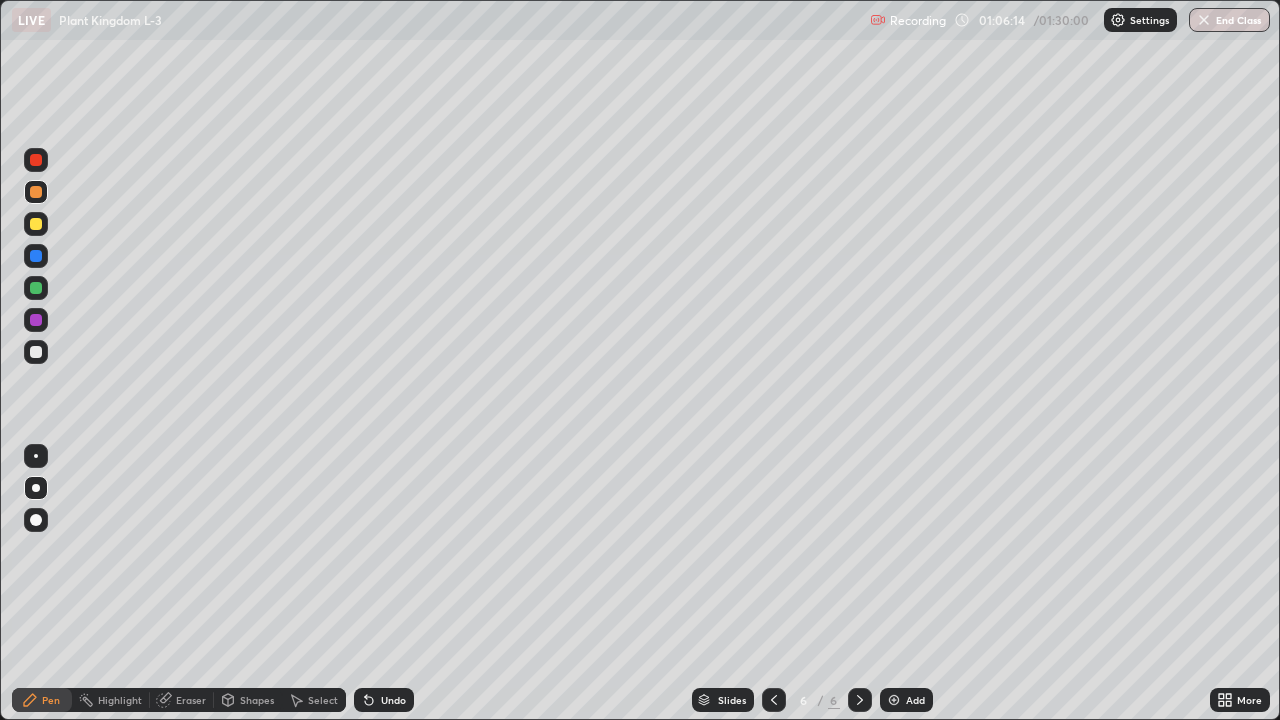 click at bounding box center [36, 192] 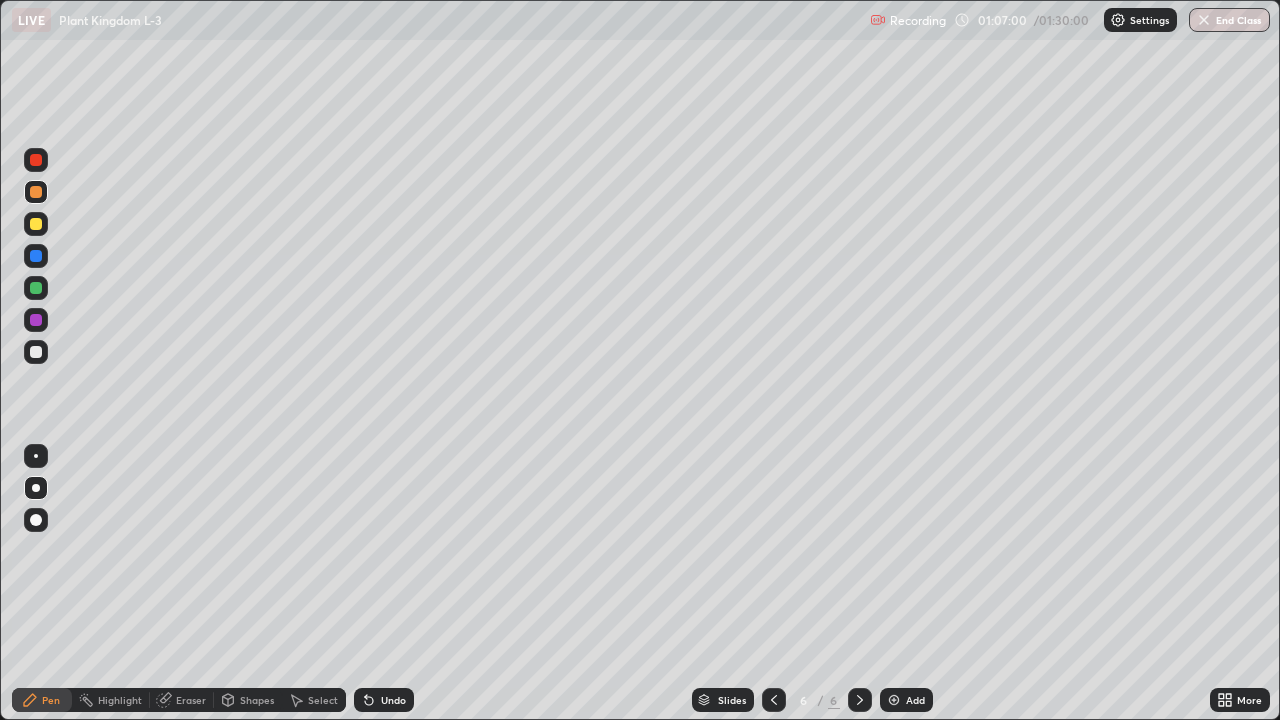 click 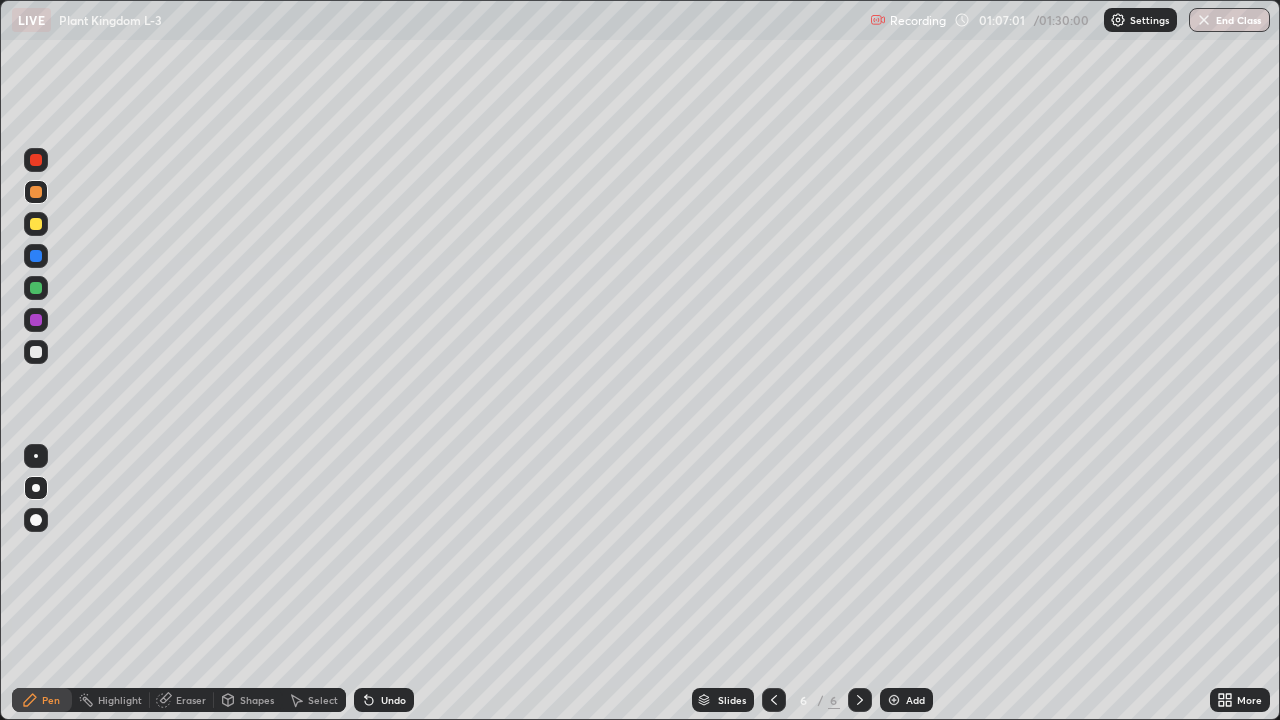 click 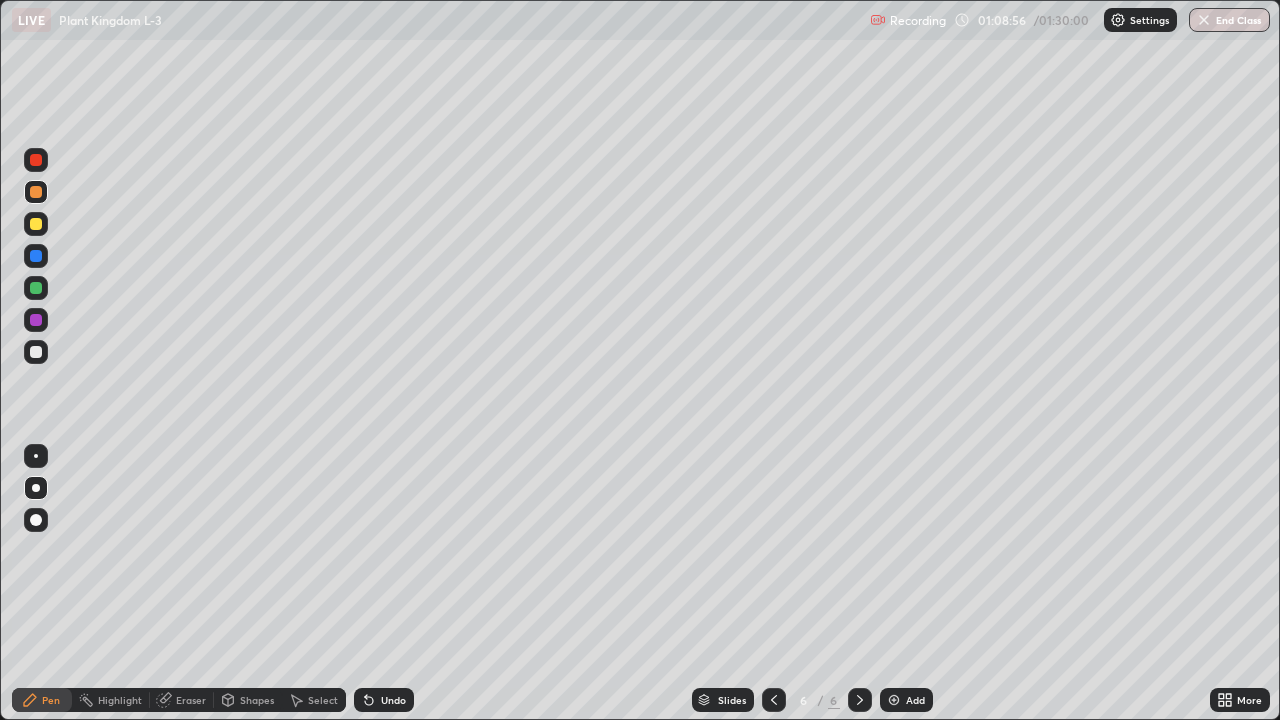 click on "Undo" at bounding box center (384, 700) 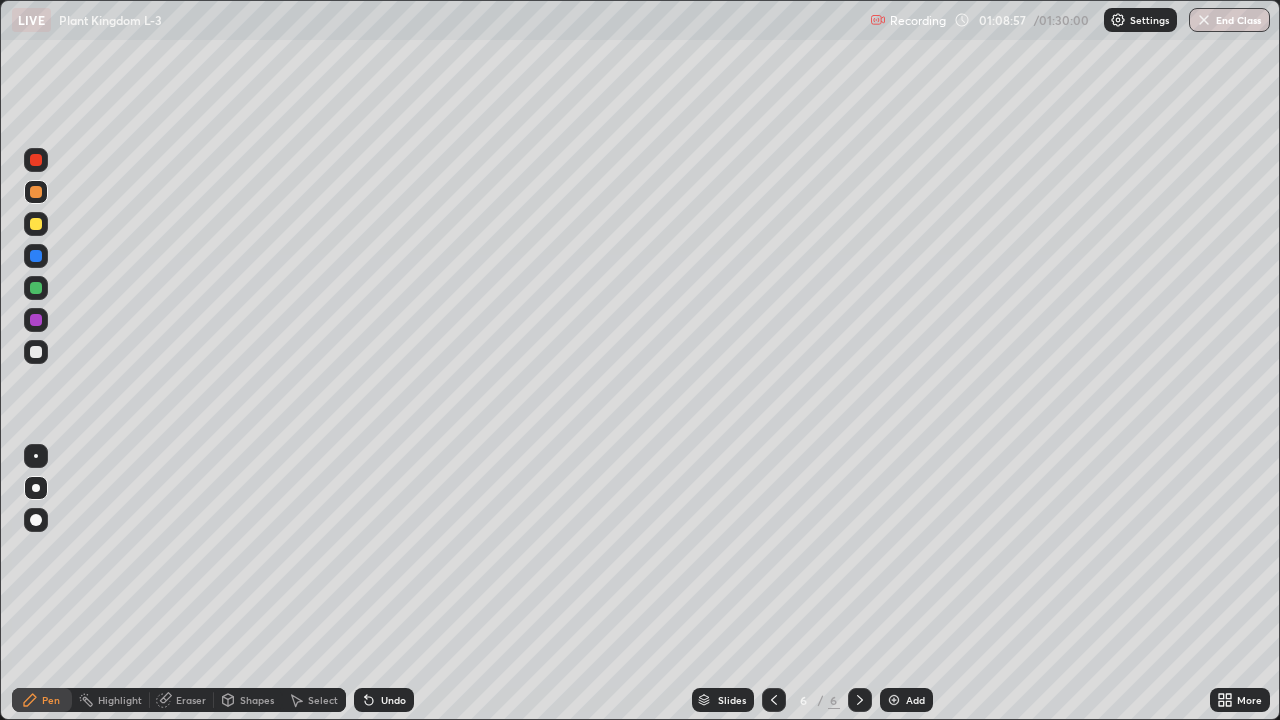 click on "Undo" at bounding box center [393, 700] 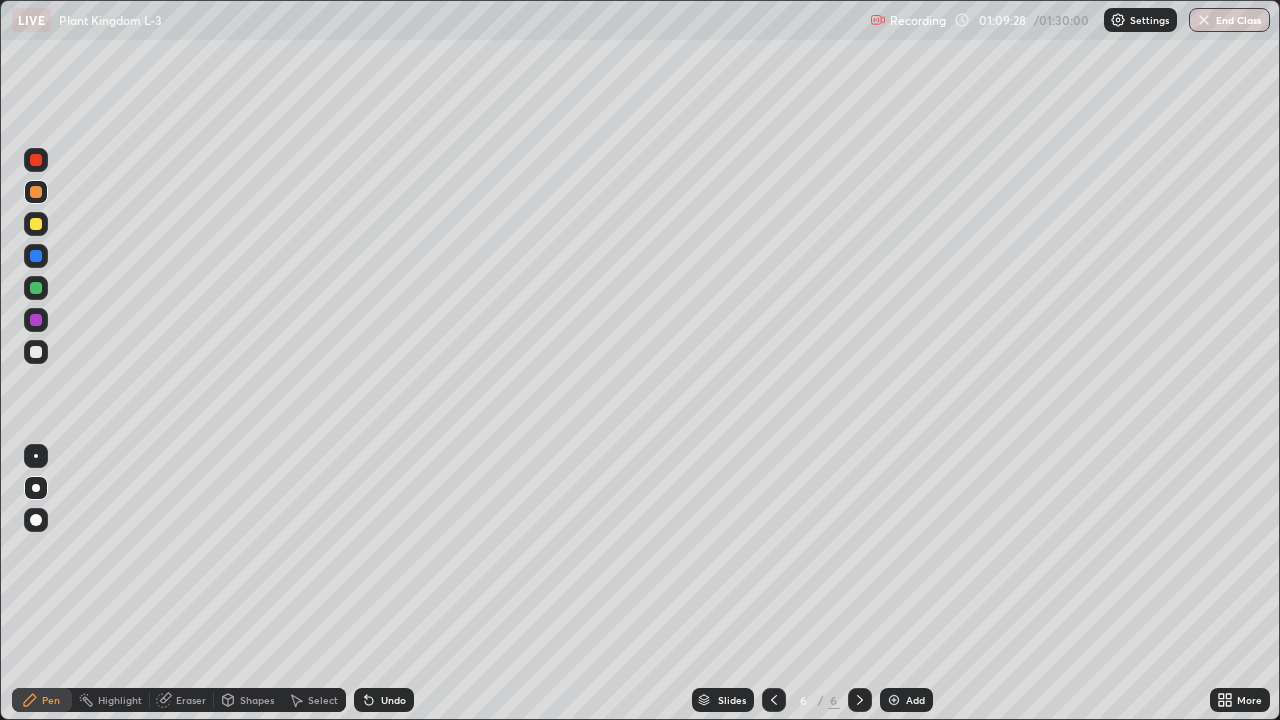 click on "Undo" at bounding box center [393, 700] 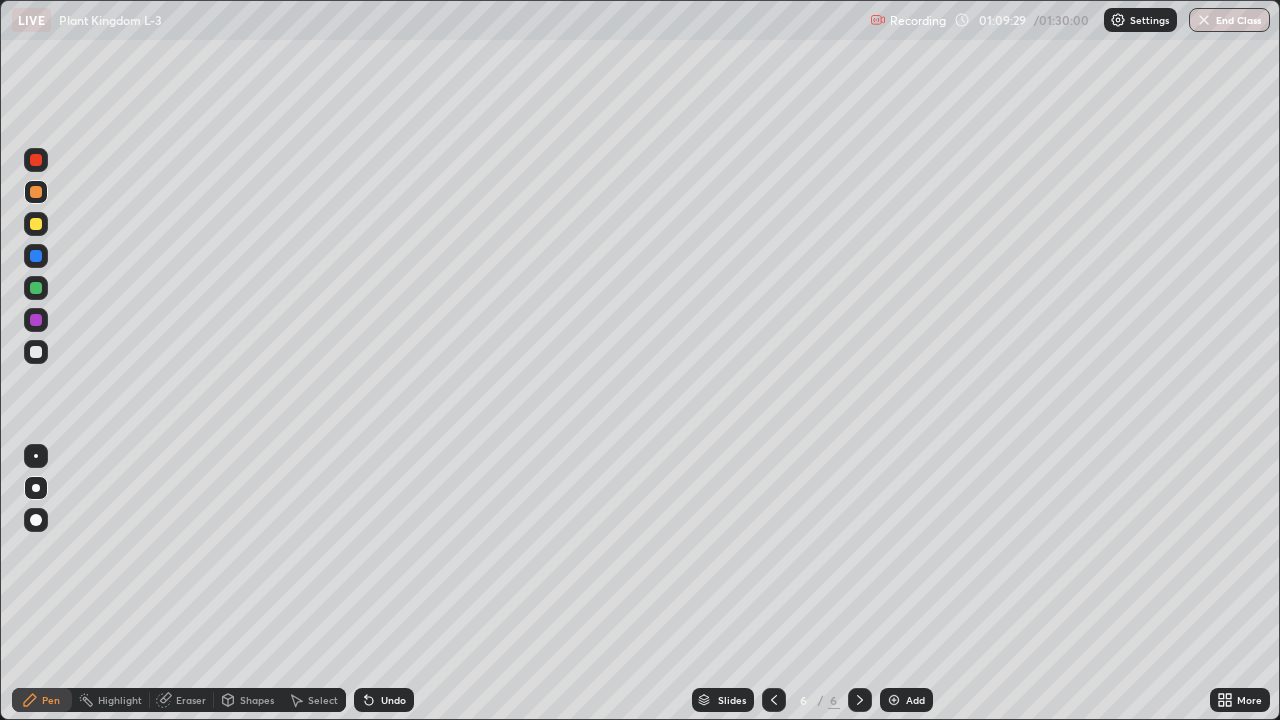 click on "Undo" at bounding box center (393, 700) 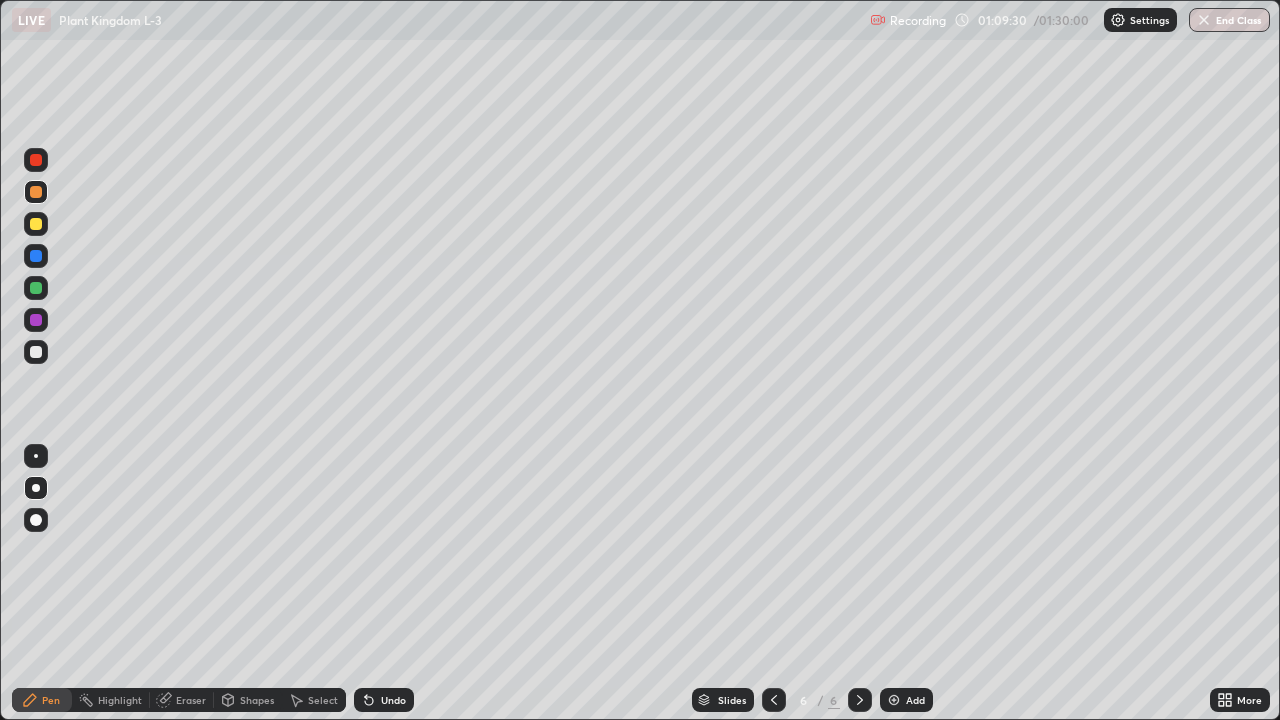 click on "Undo" at bounding box center [393, 700] 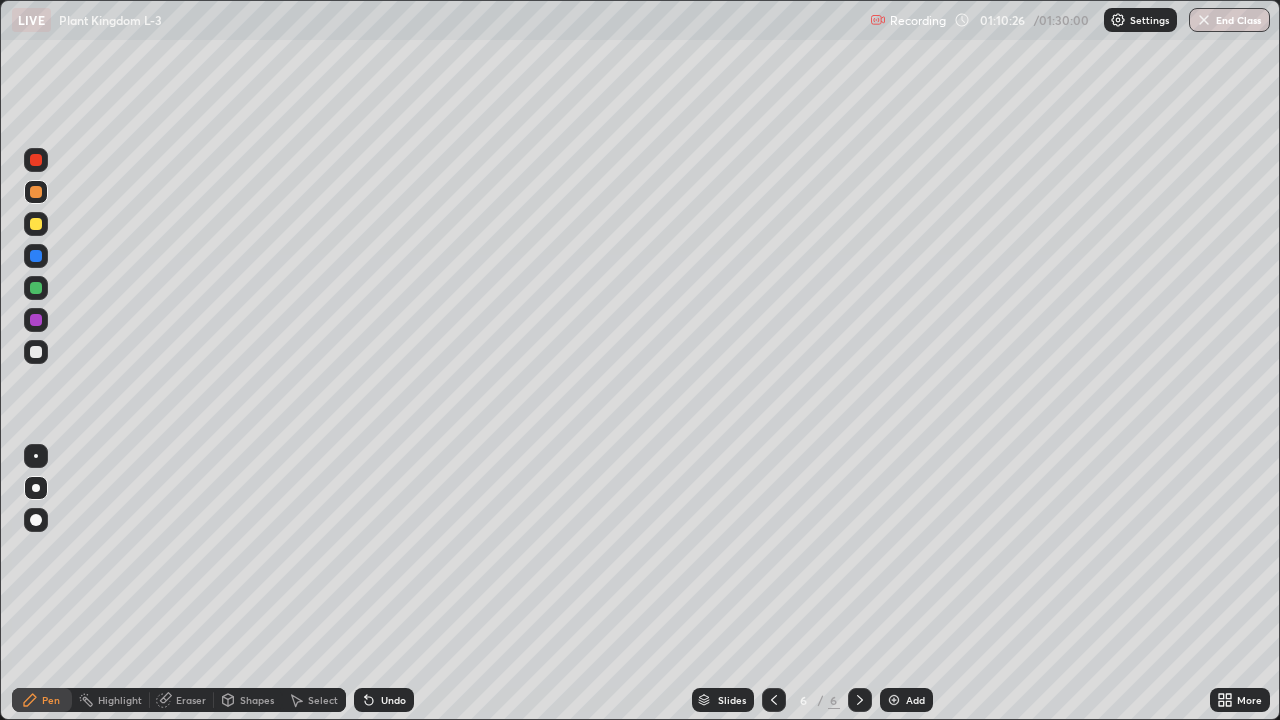 click 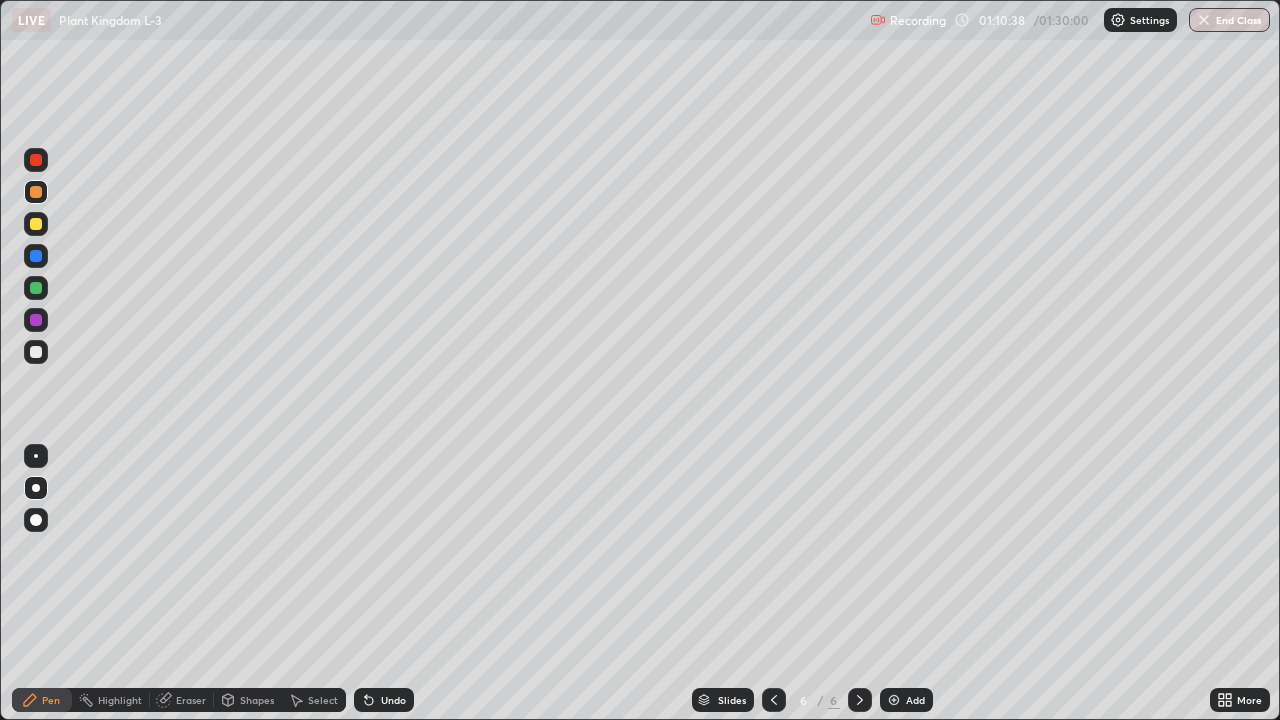 click 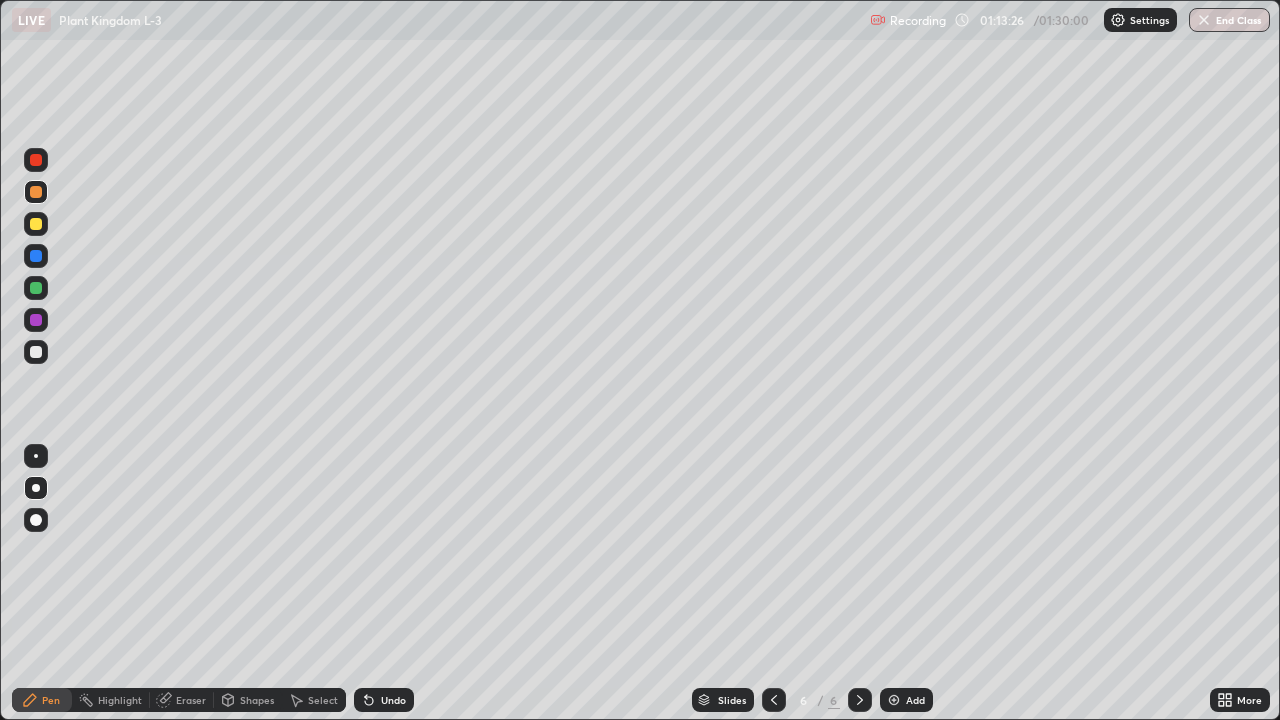 click on "Undo" at bounding box center [393, 700] 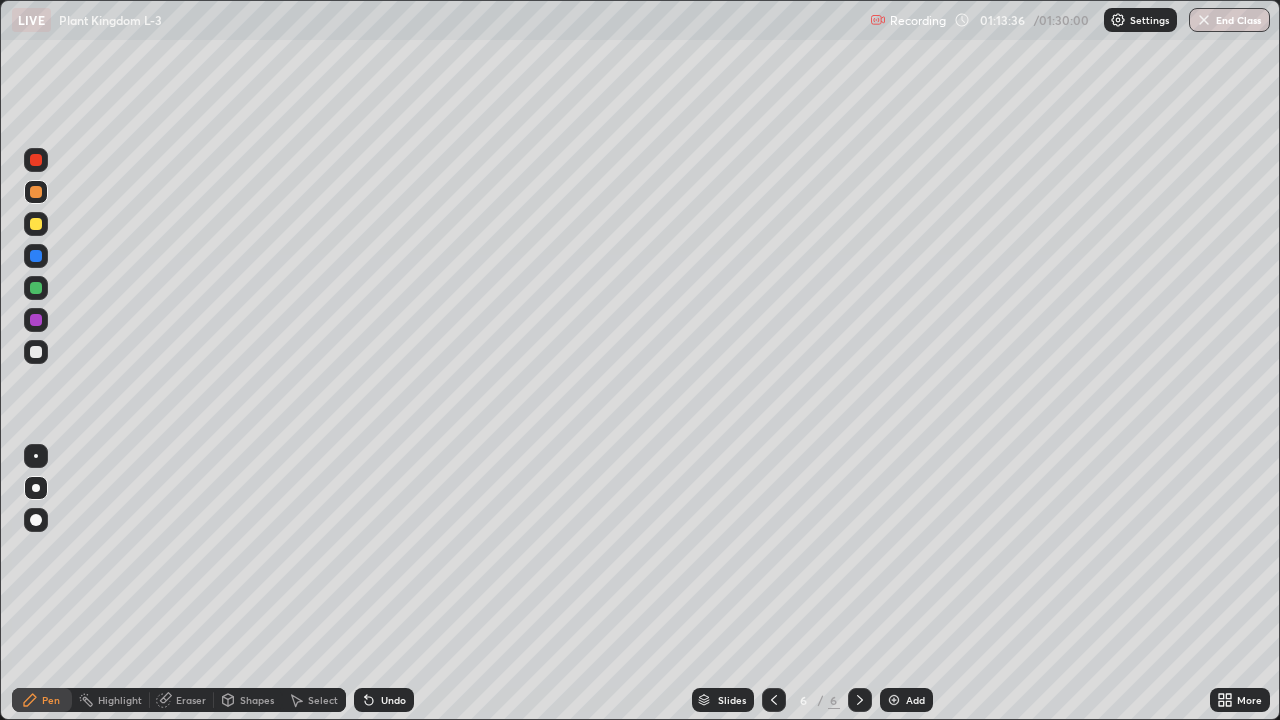 click at bounding box center (36, 352) 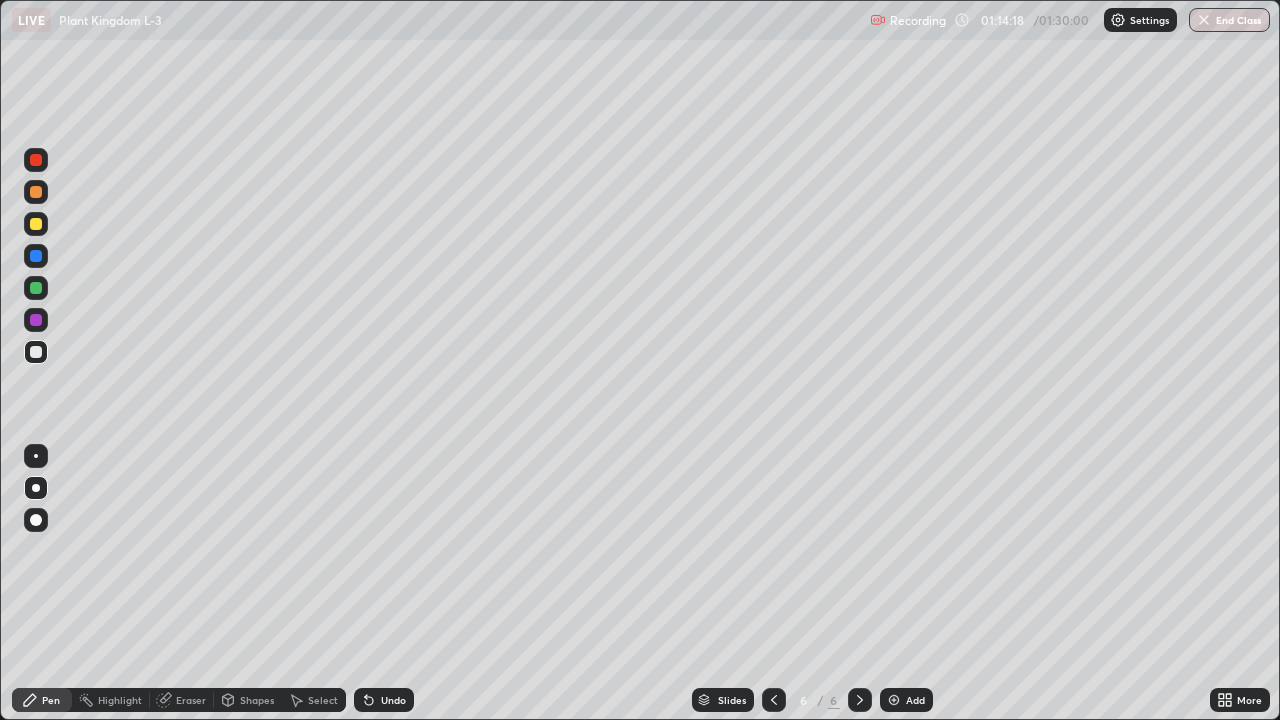 click at bounding box center [36, 192] 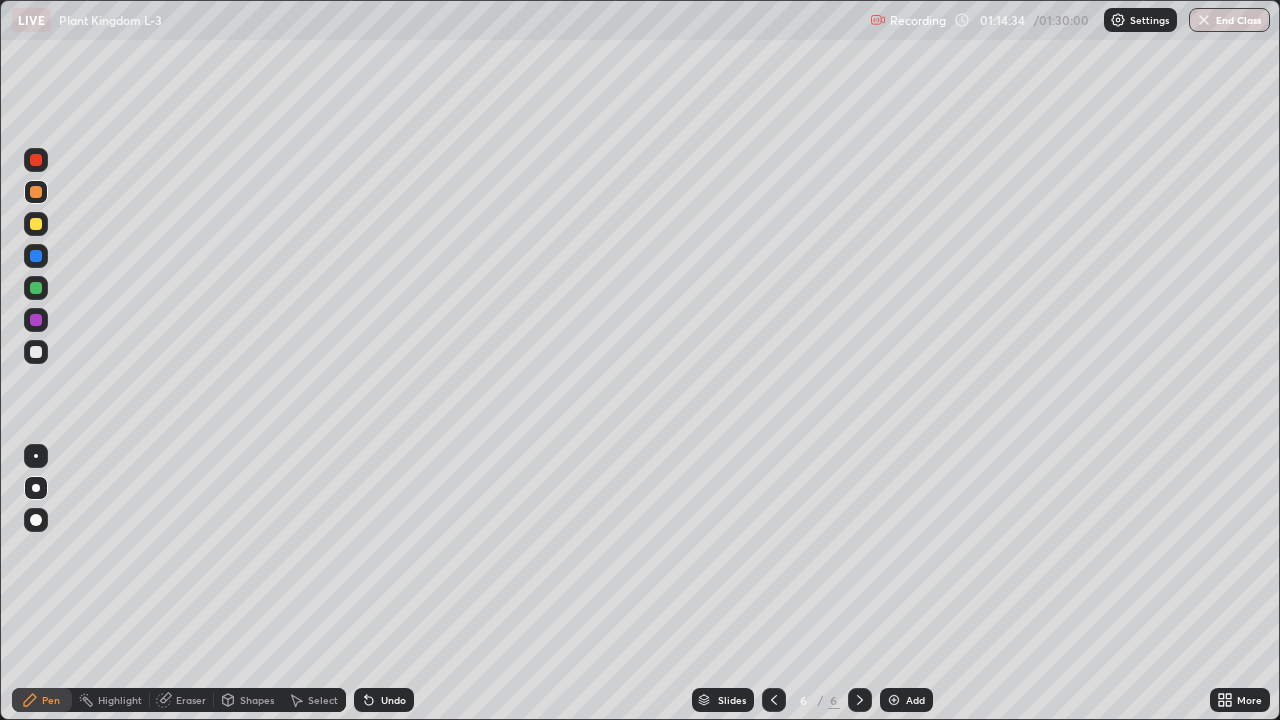 click on "Undo" at bounding box center [393, 700] 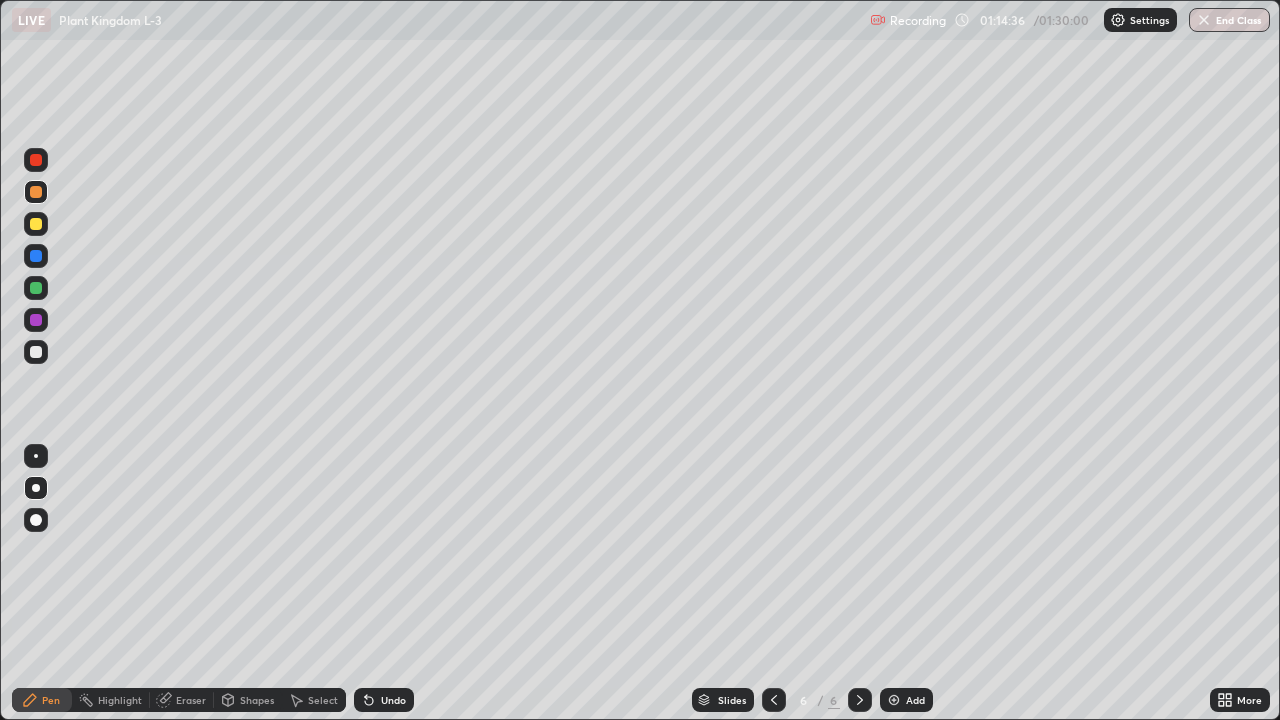 click on "Undo" at bounding box center [393, 700] 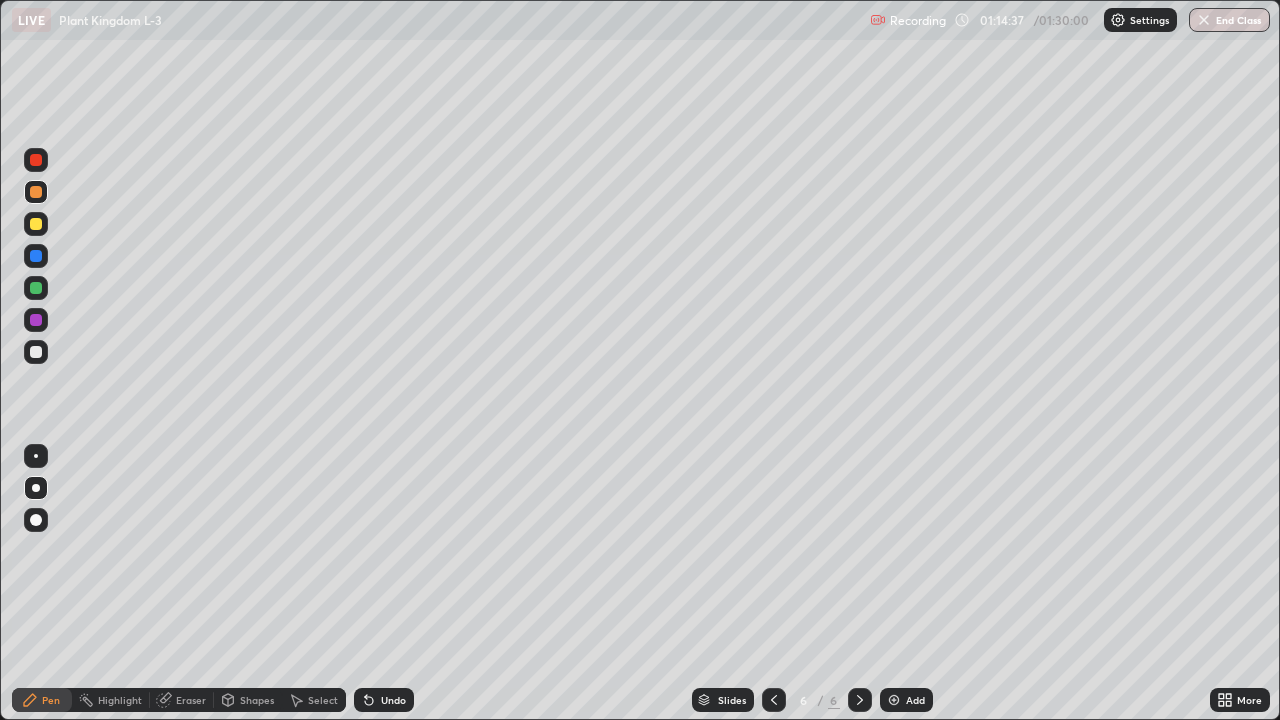 click on "Undo" at bounding box center (384, 700) 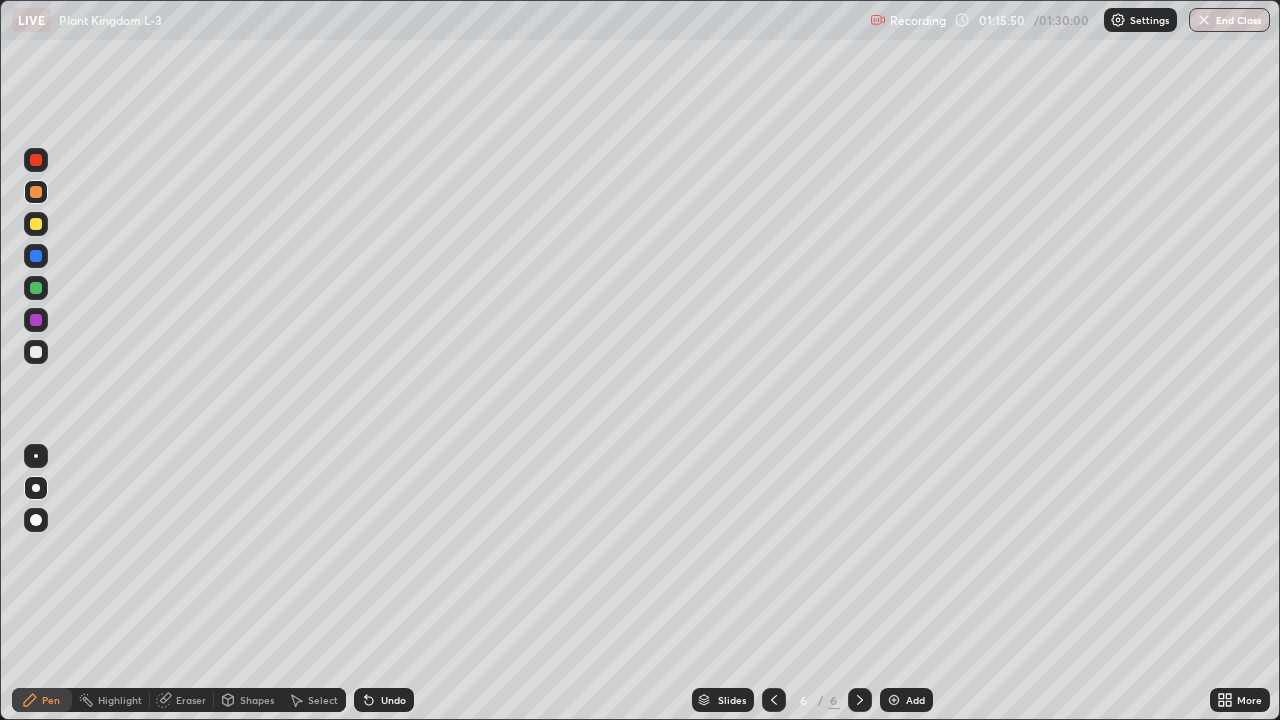 click 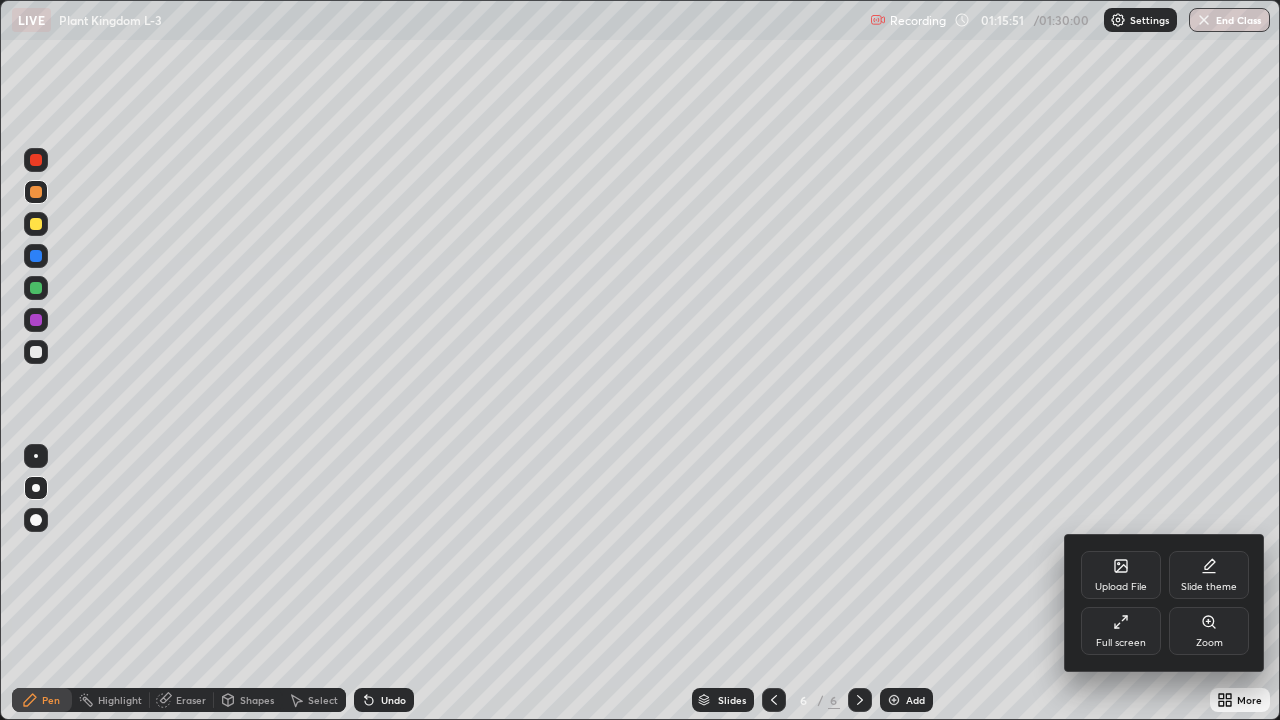 click on "Full screen" at bounding box center [1121, 643] 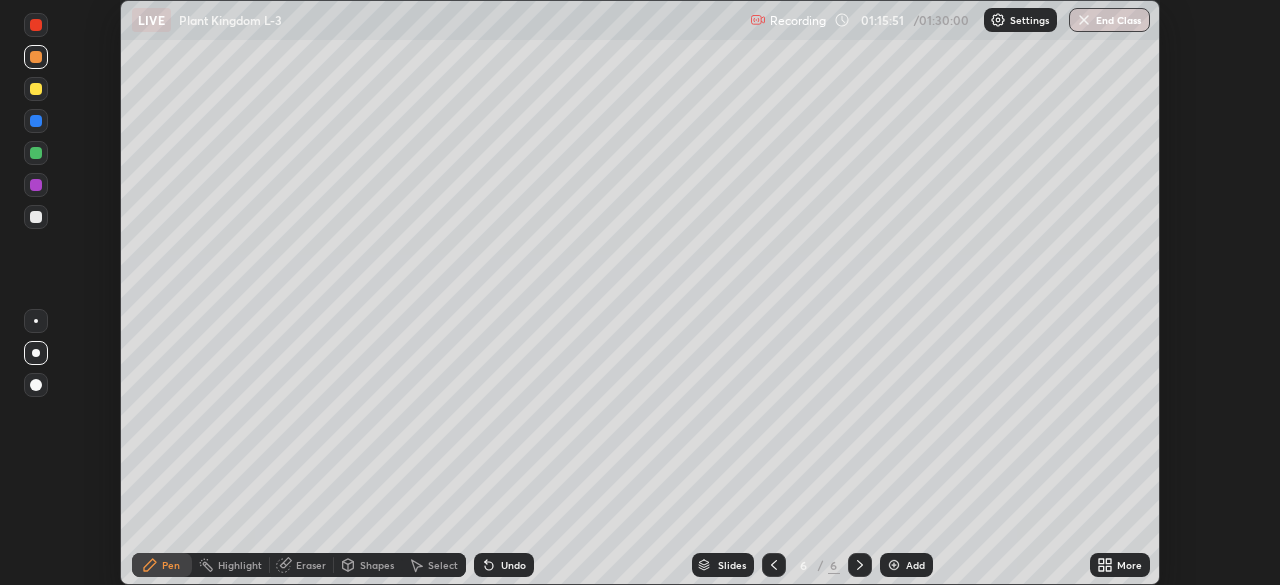 scroll, scrollTop: 585, scrollLeft: 1280, axis: both 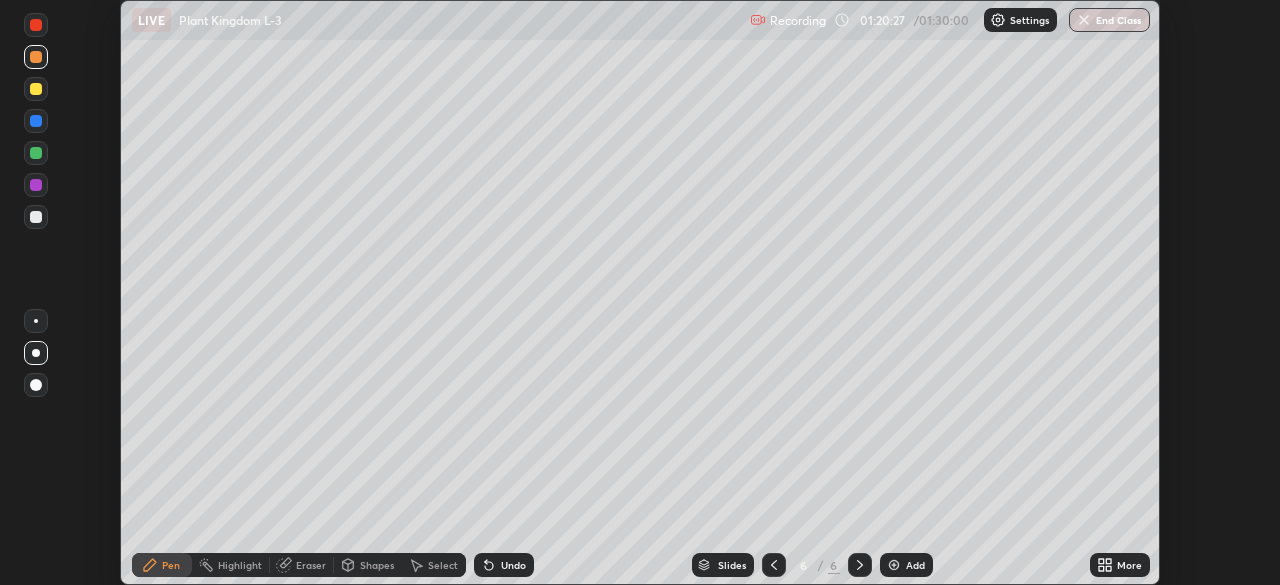 click 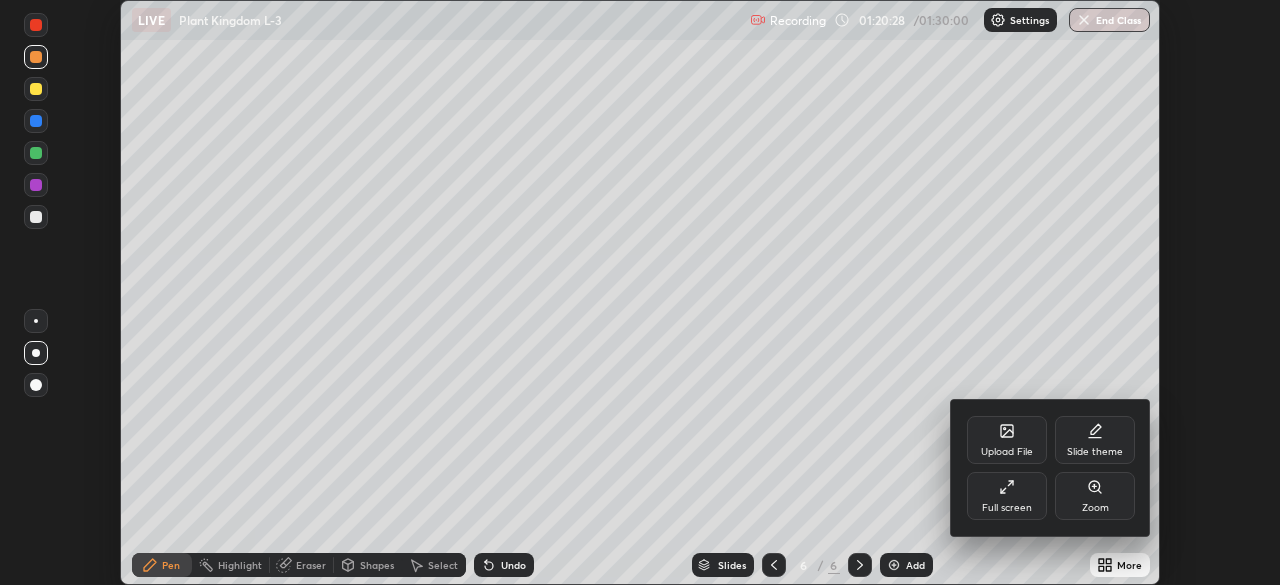 click on "Full screen" at bounding box center (1007, 508) 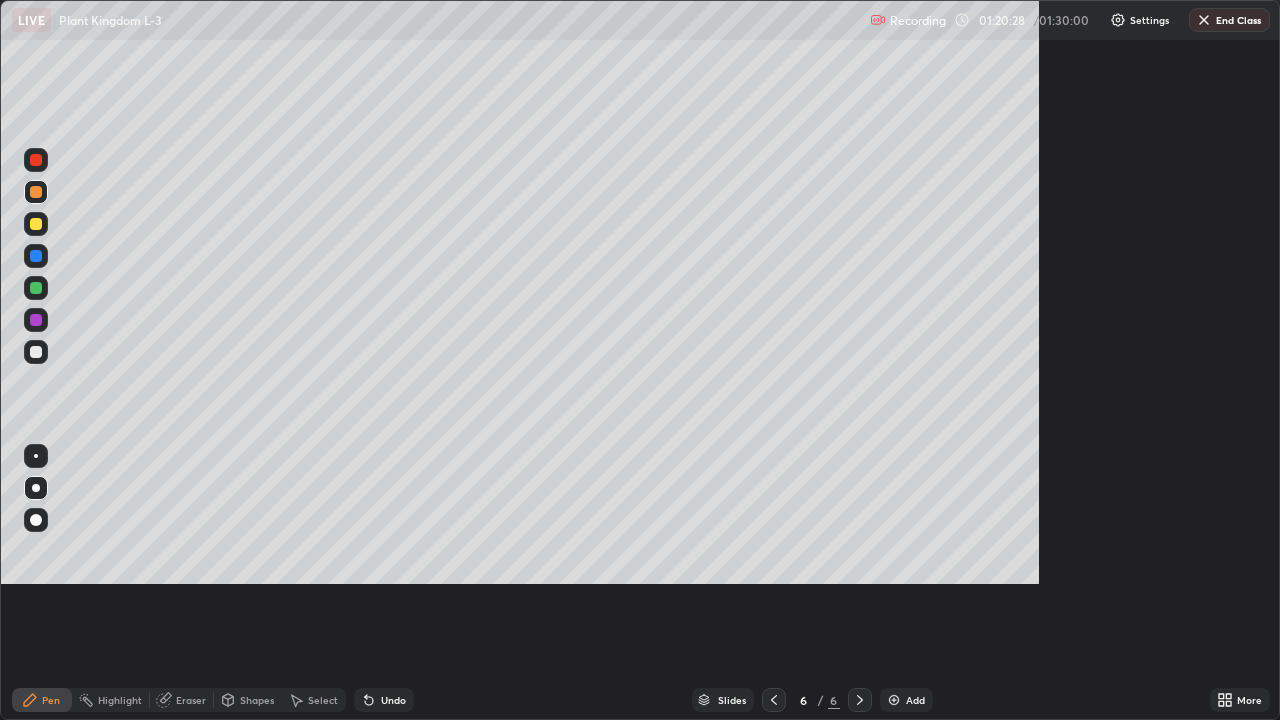 scroll, scrollTop: 99280, scrollLeft: 98720, axis: both 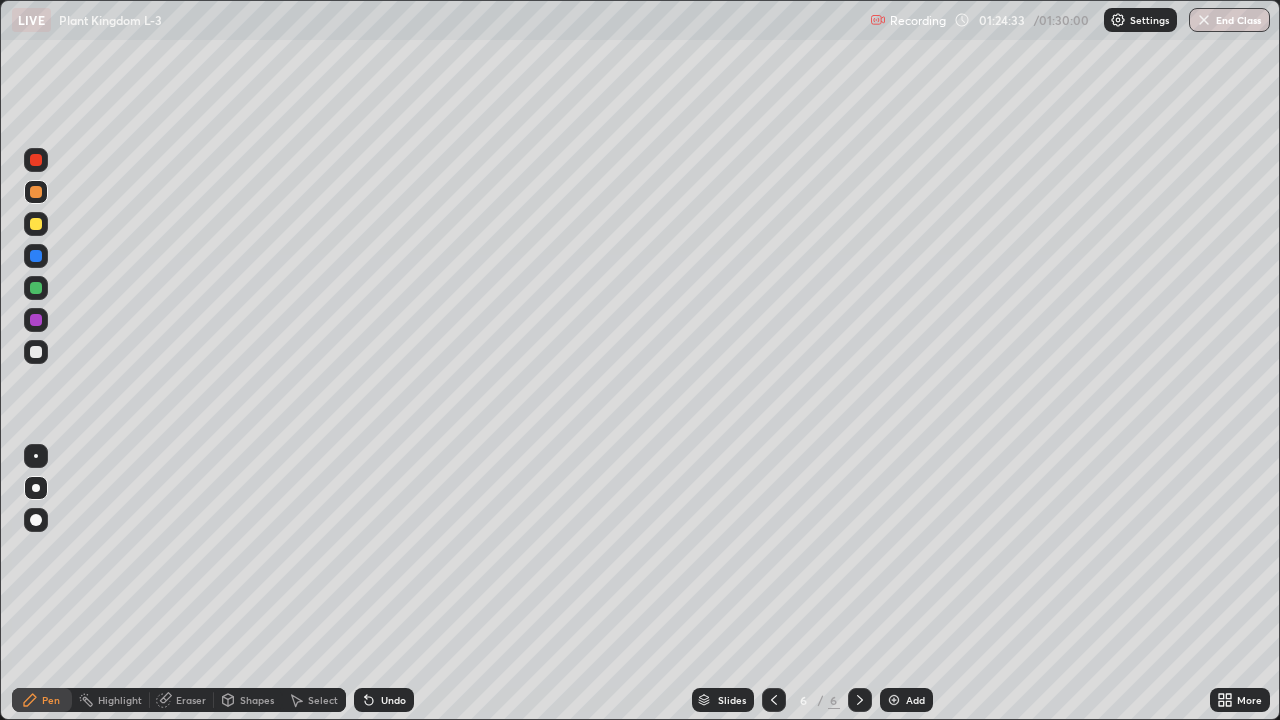 click on "End Class" at bounding box center (1229, 20) 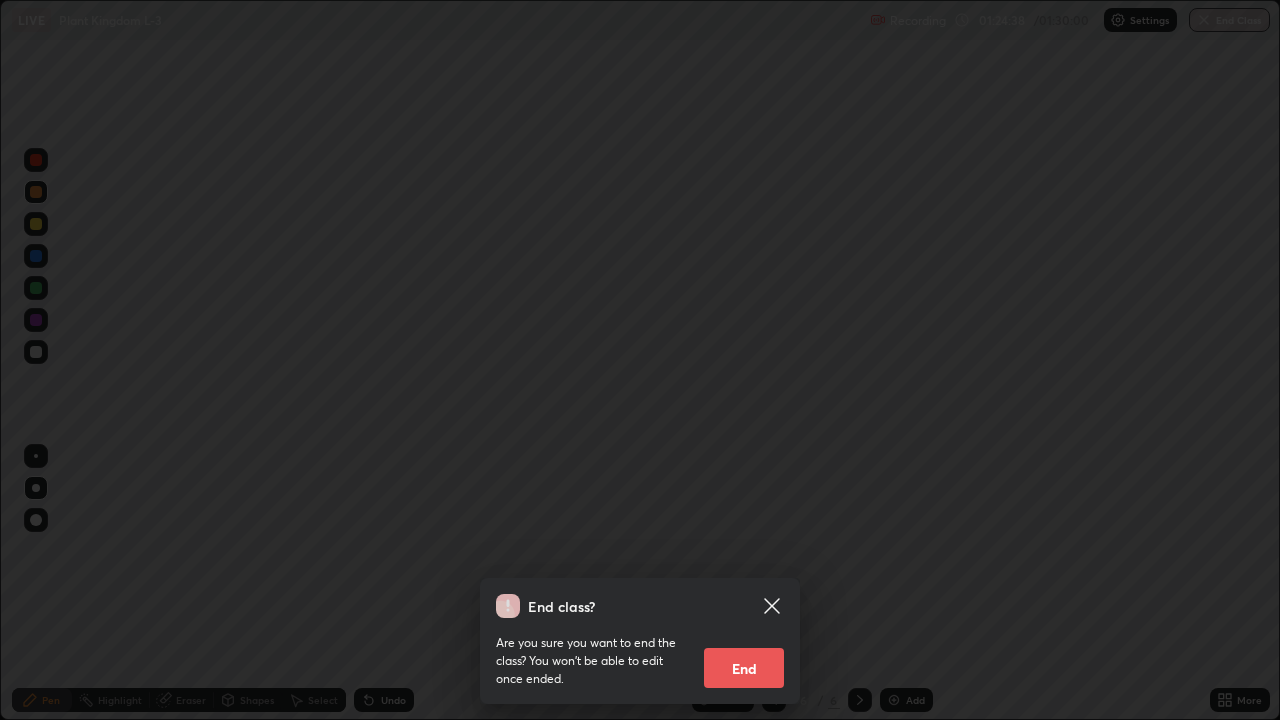 click on "End" at bounding box center [744, 668] 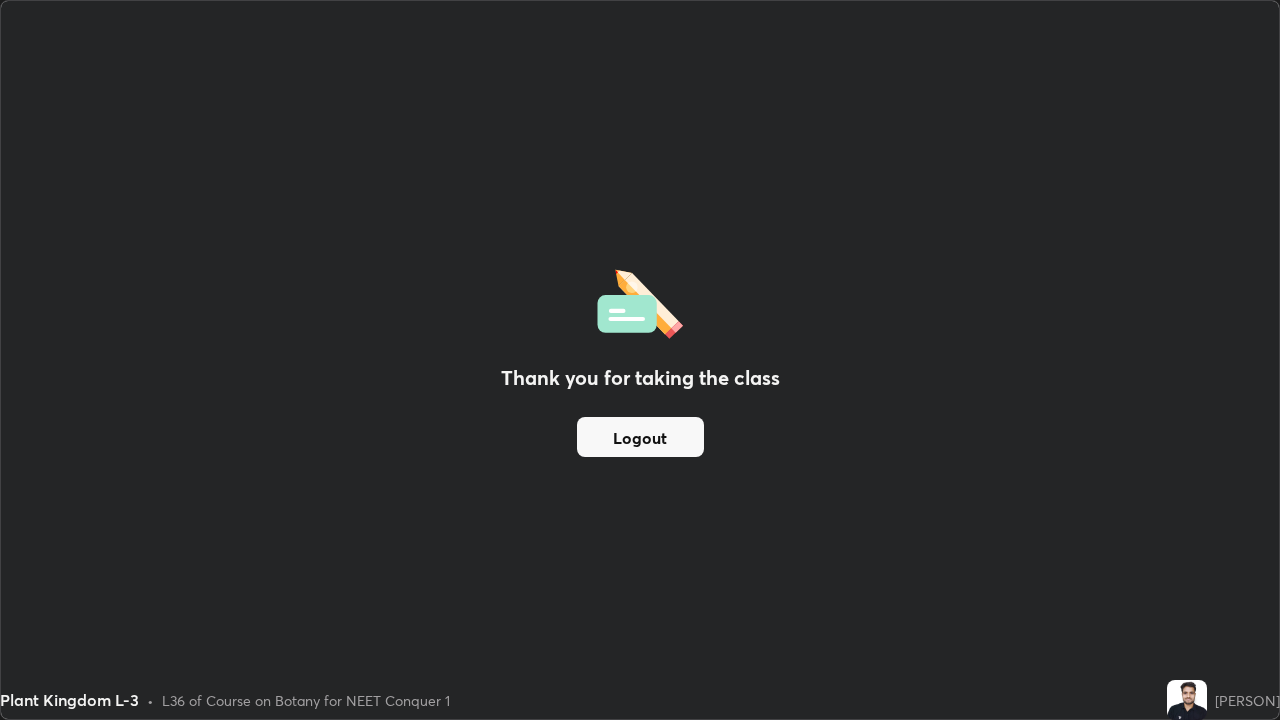 click on "Logout" at bounding box center [640, 437] 